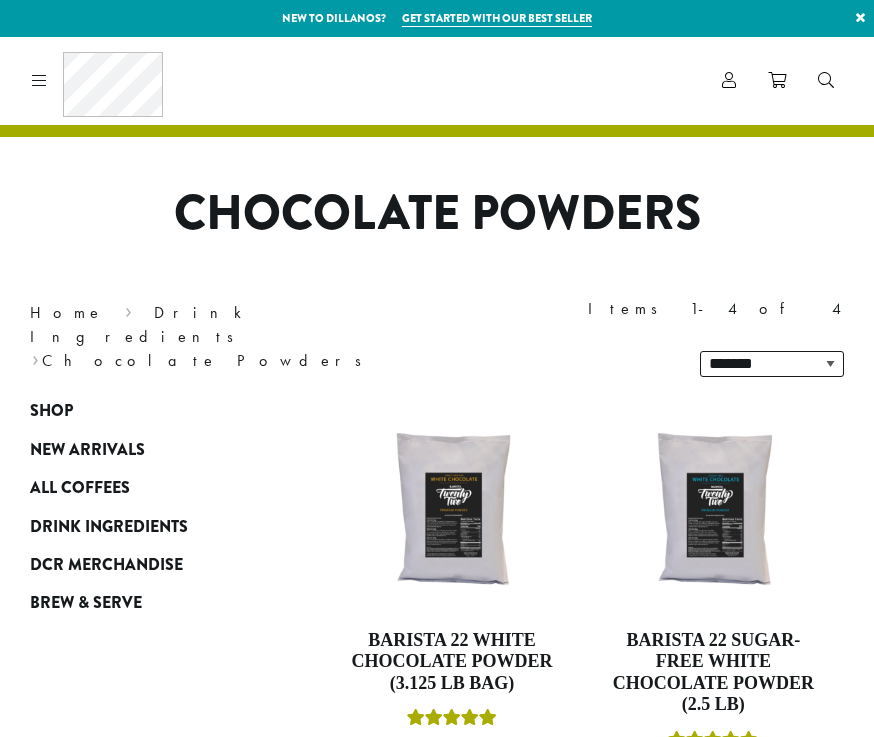 scroll, scrollTop: 0, scrollLeft: 0, axis: both 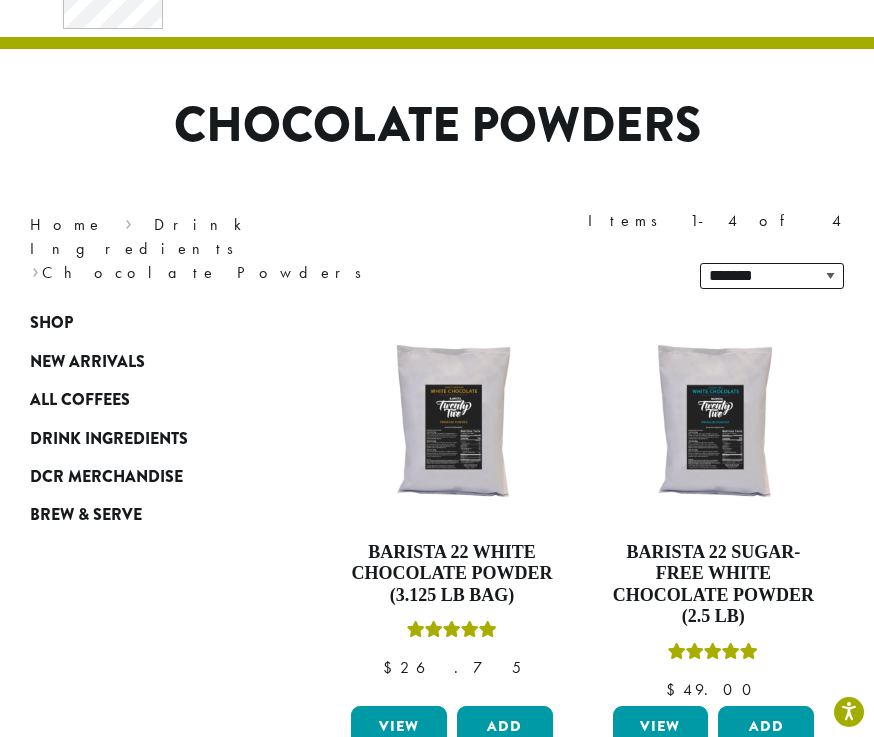 click on "Add" at bounding box center [505, 727] 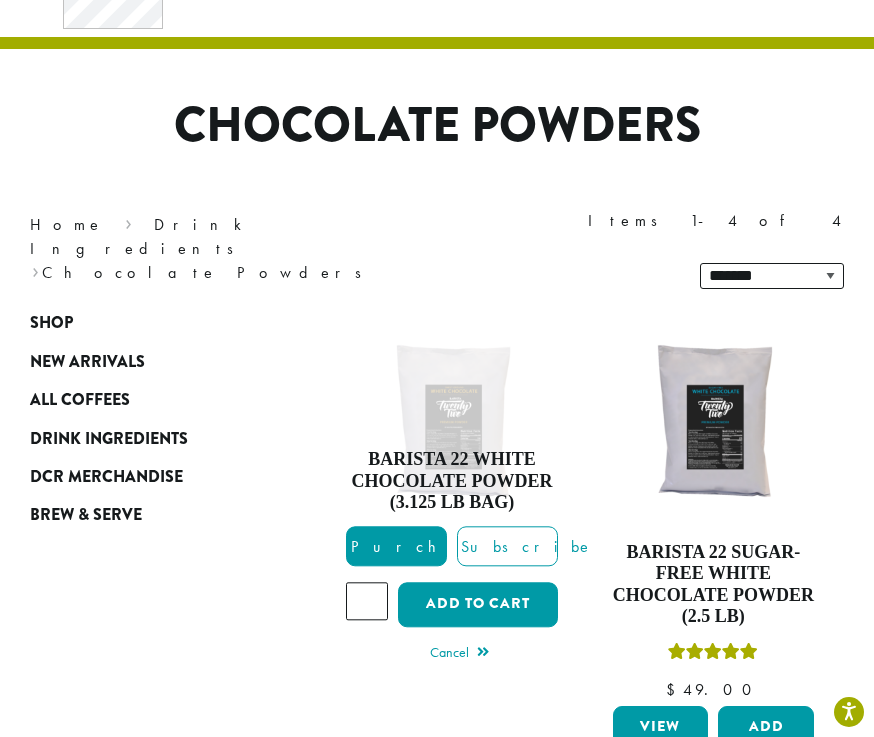click on "Subscribe" at bounding box center [526, 546] 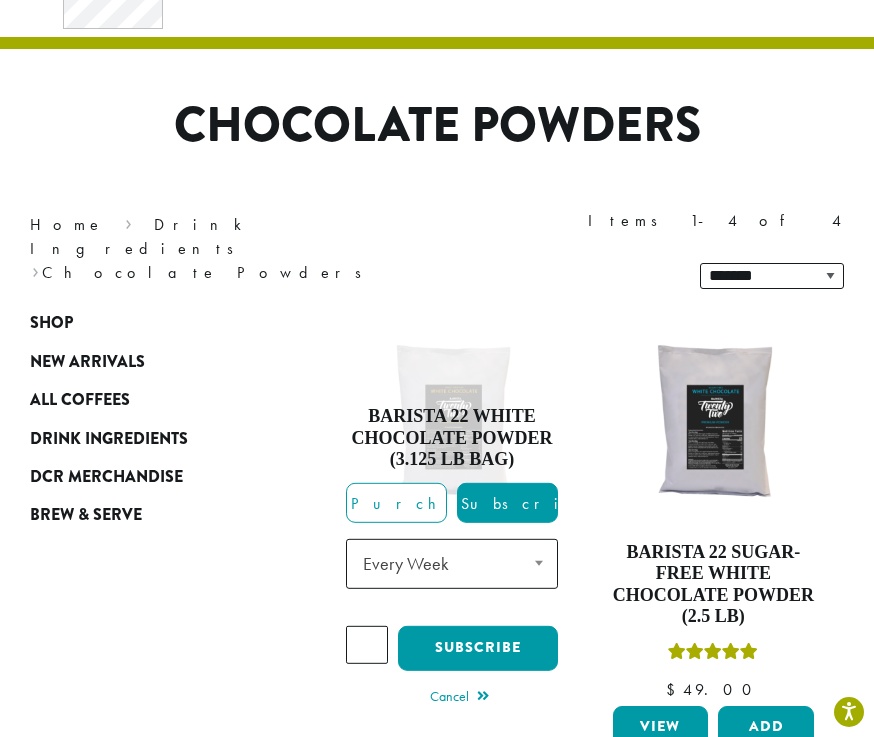 click at bounding box center (539, 563) 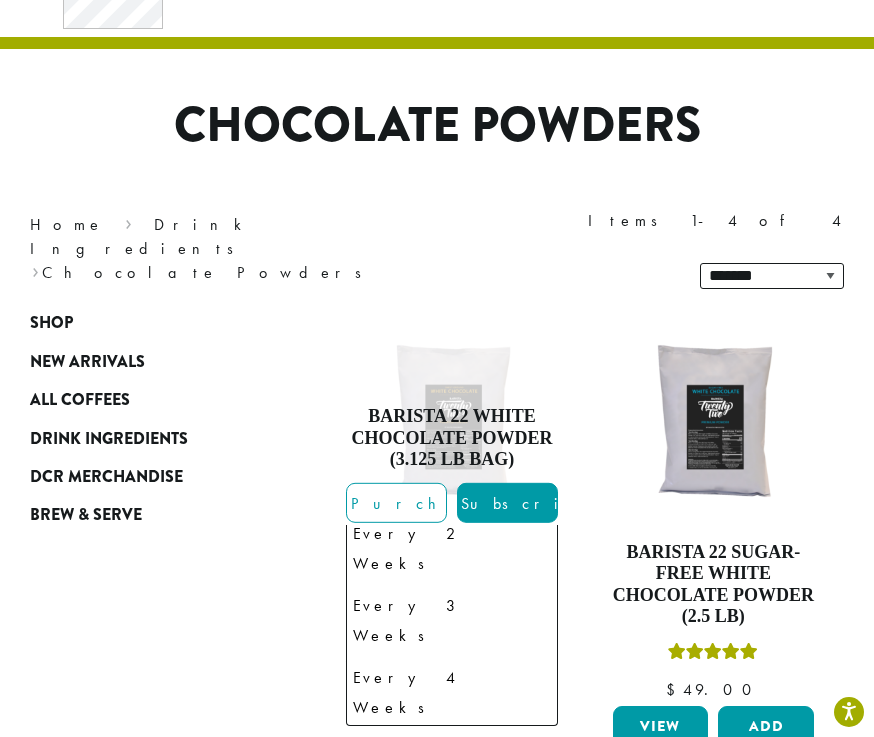 scroll, scrollTop: 52, scrollLeft: 0, axis: vertical 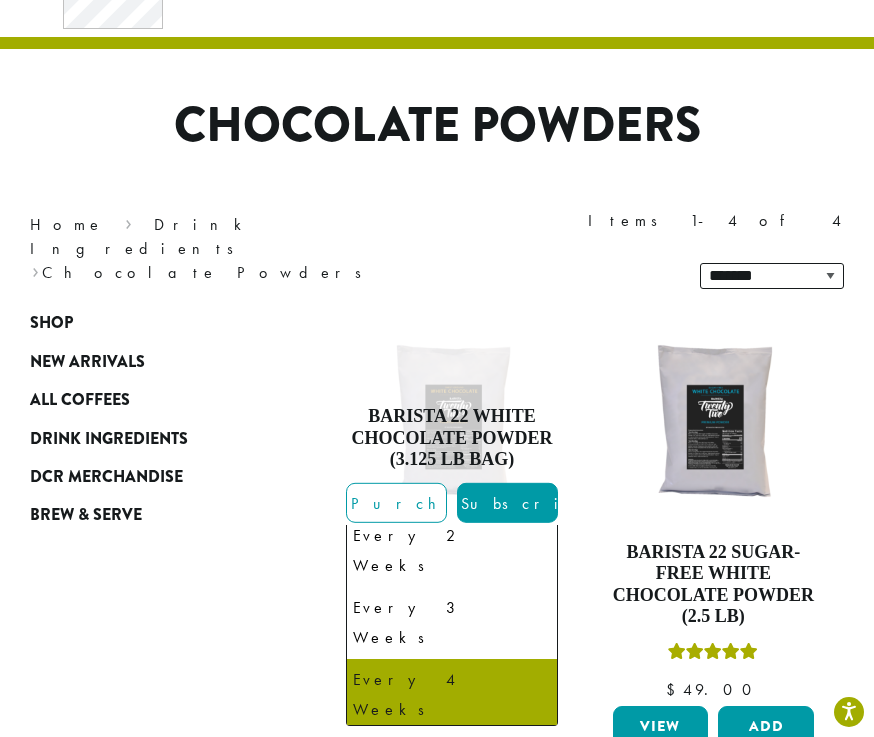 select on "******" 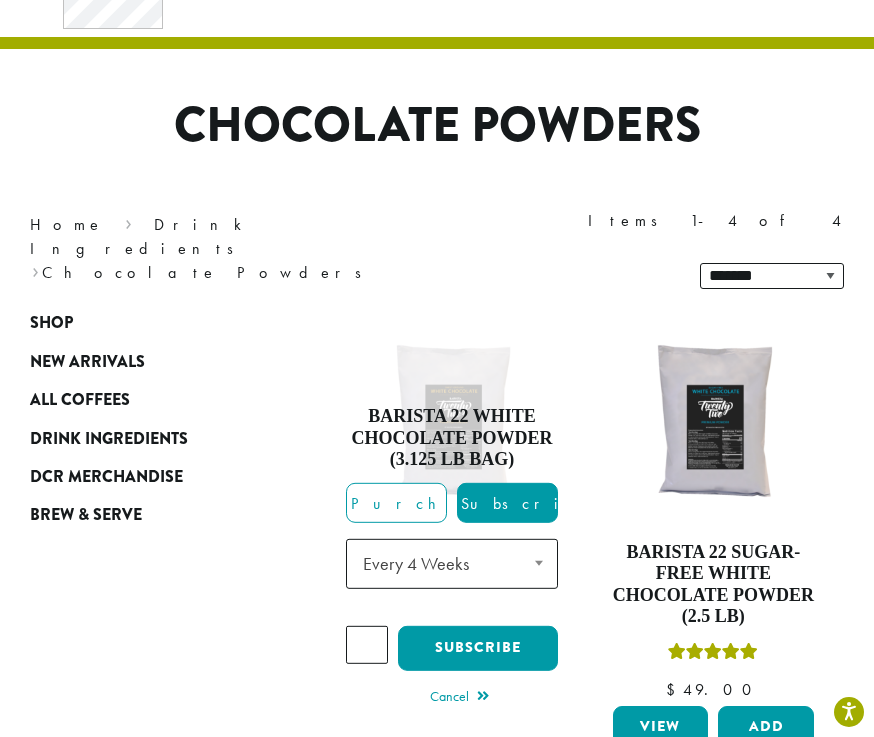 click on "Subscribe" at bounding box center [478, 648] 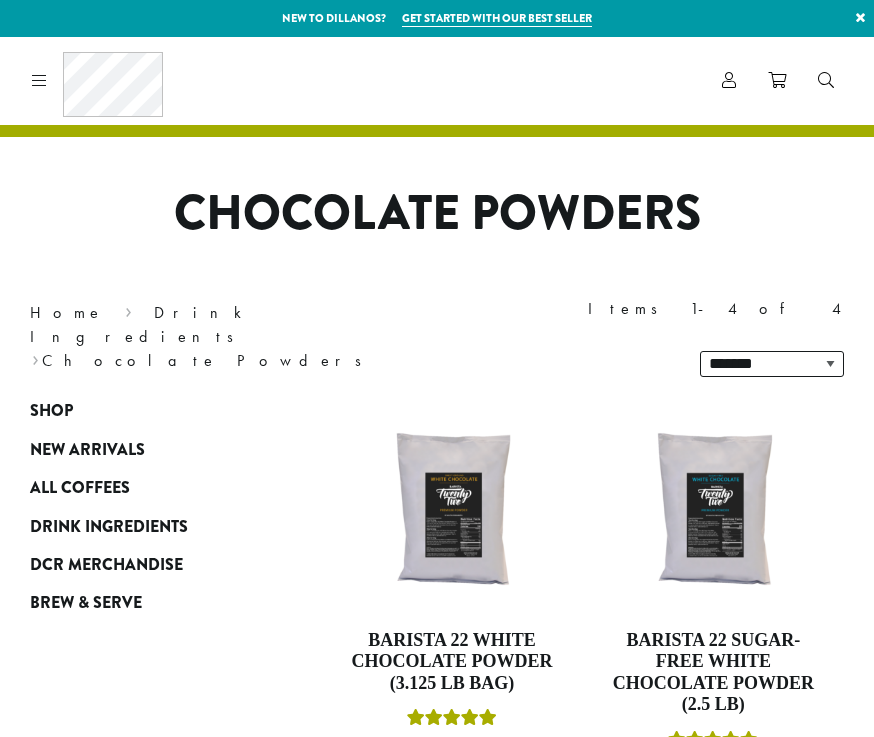 scroll, scrollTop: 0, scrollLeft: 0, axis: both 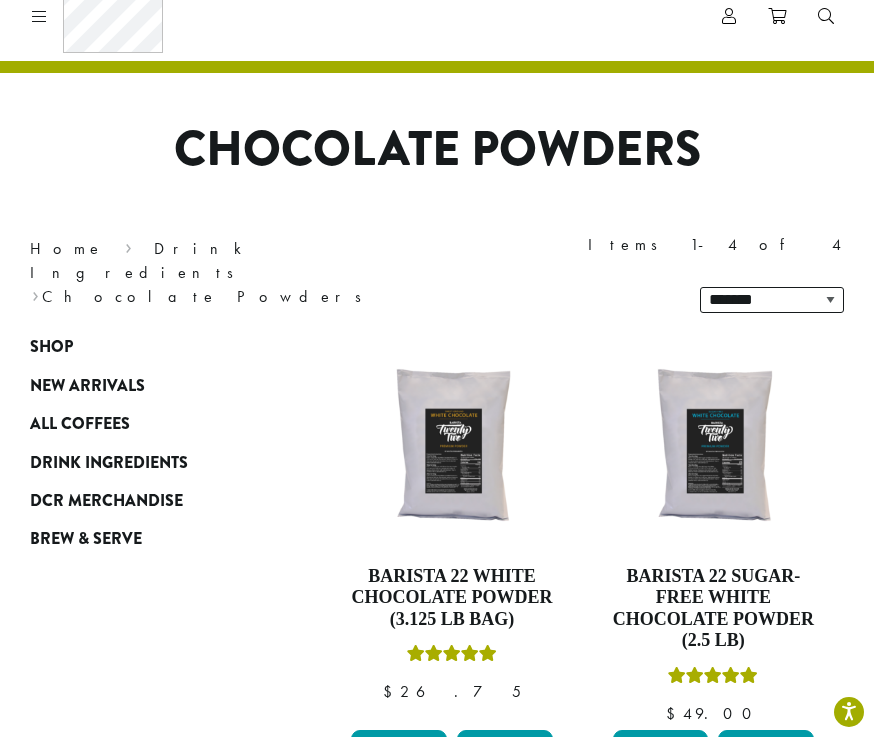 click on "Add" at bounding box center (505, 751) 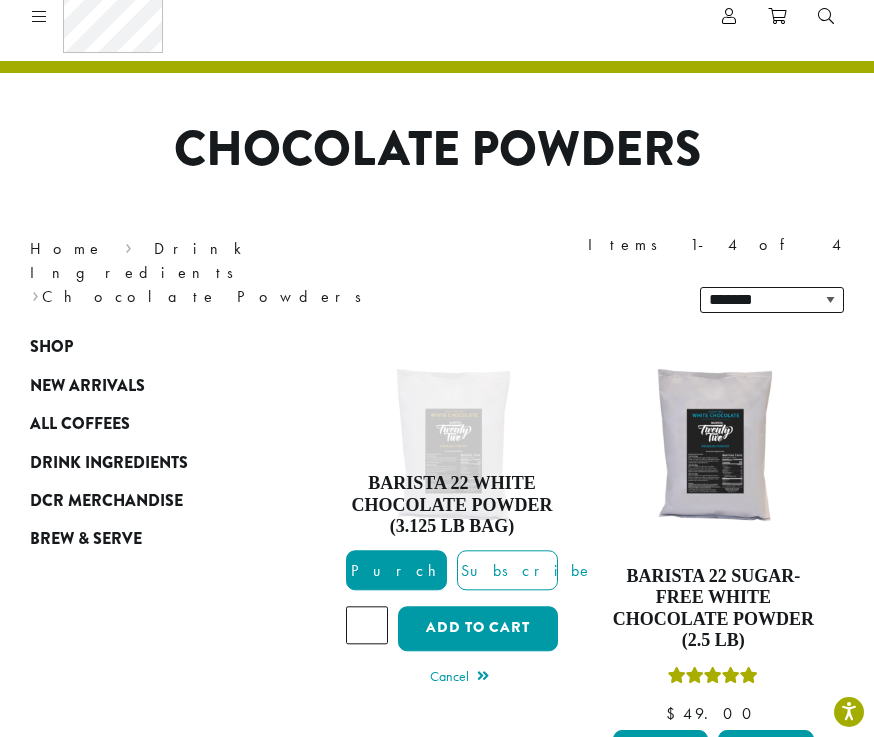 click on "Add to cart" at bounding box center [478, 628] 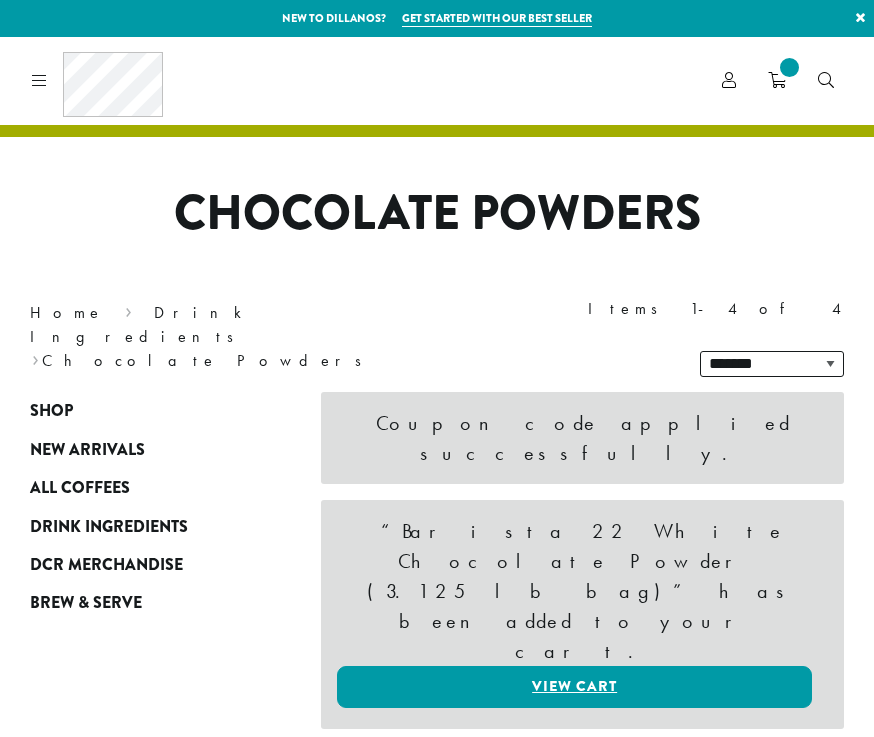 scroll, scrollTop: 0, scrollLeft: 0, axis: both 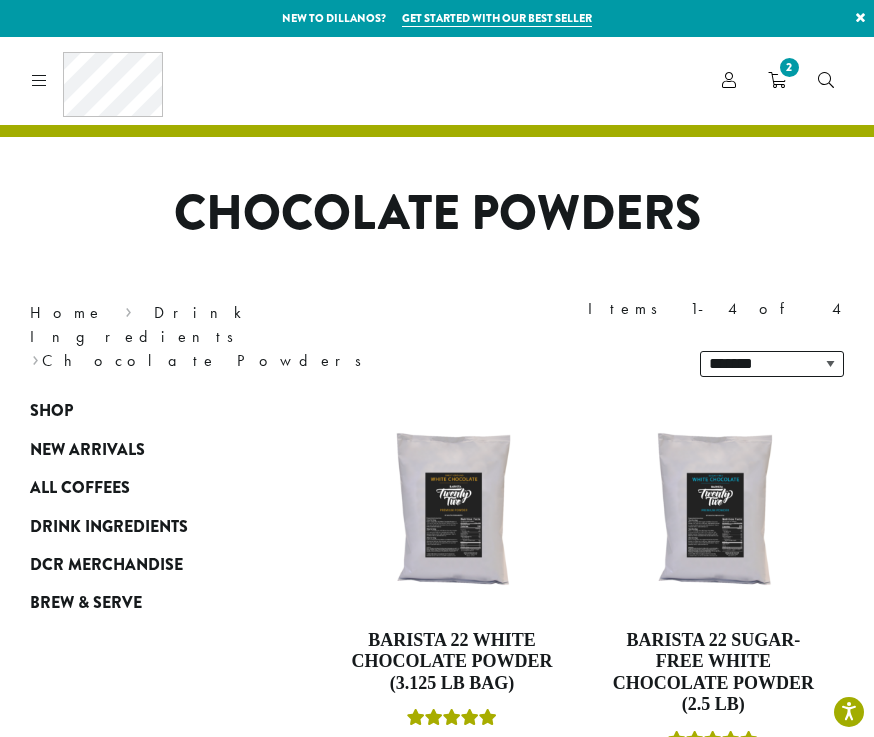 click on "2" at bounding box center [789, 67] 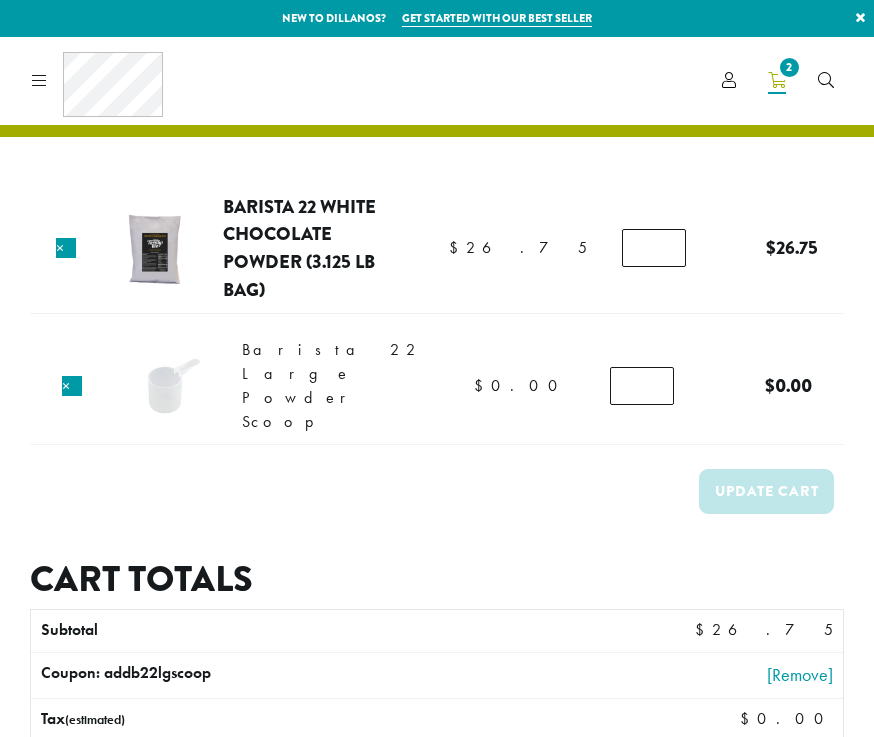 scroll, scrollTop: 0, scrollLeft: 0, axis: both 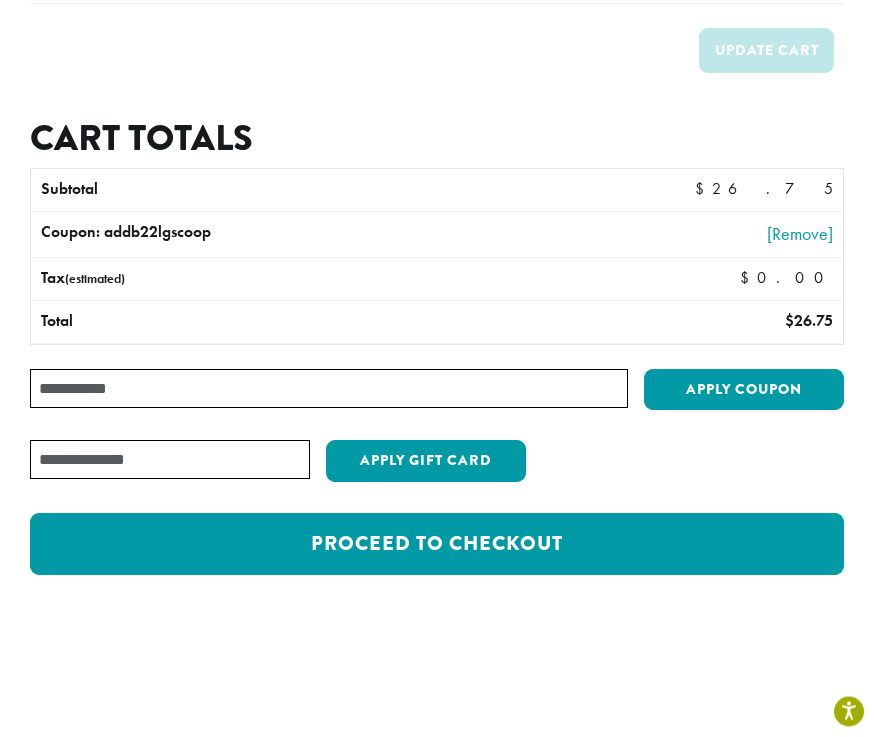 click on "Proceed to checkout" at bounding box center (437, 545) 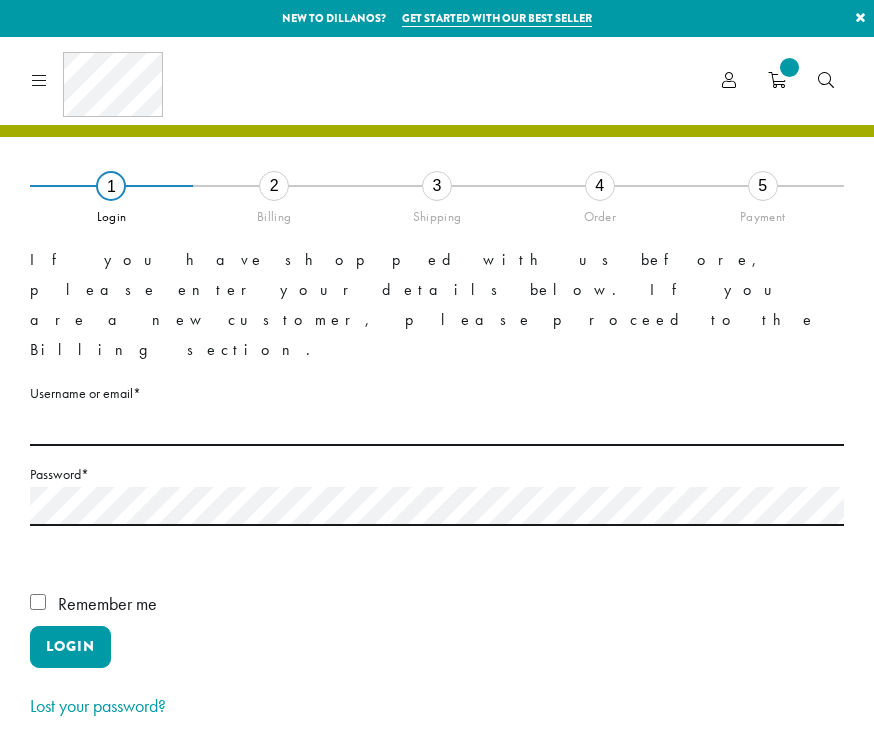 scroll, scrollTop: 0, scrollLeft: 0, axis: both 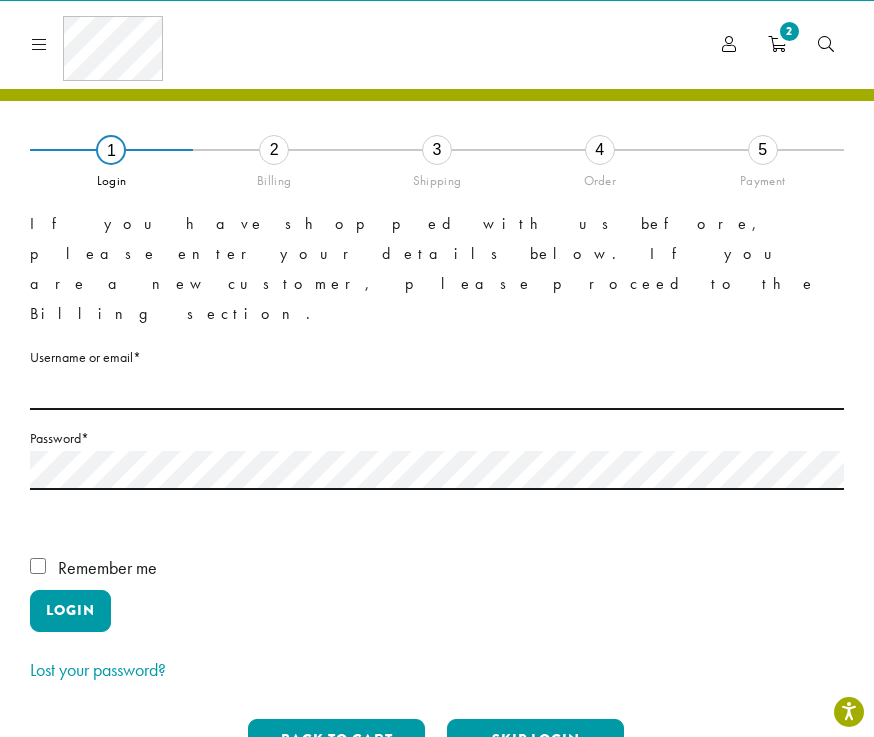 click on "Skip Login" at bounding box center (535, 740) 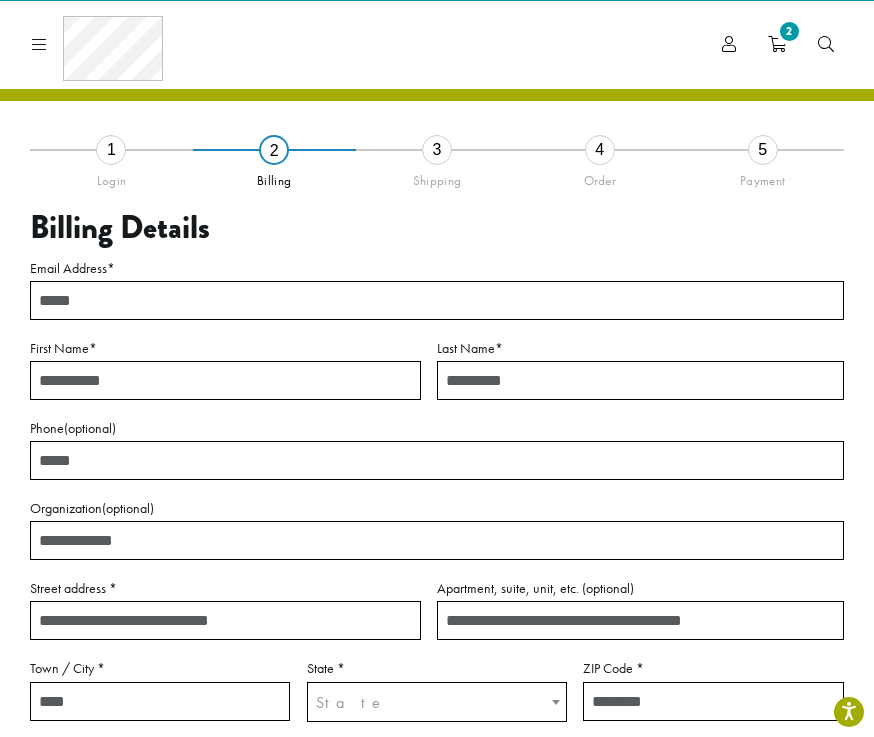 click on "Email Address  *" at bounding box center [437, 300] 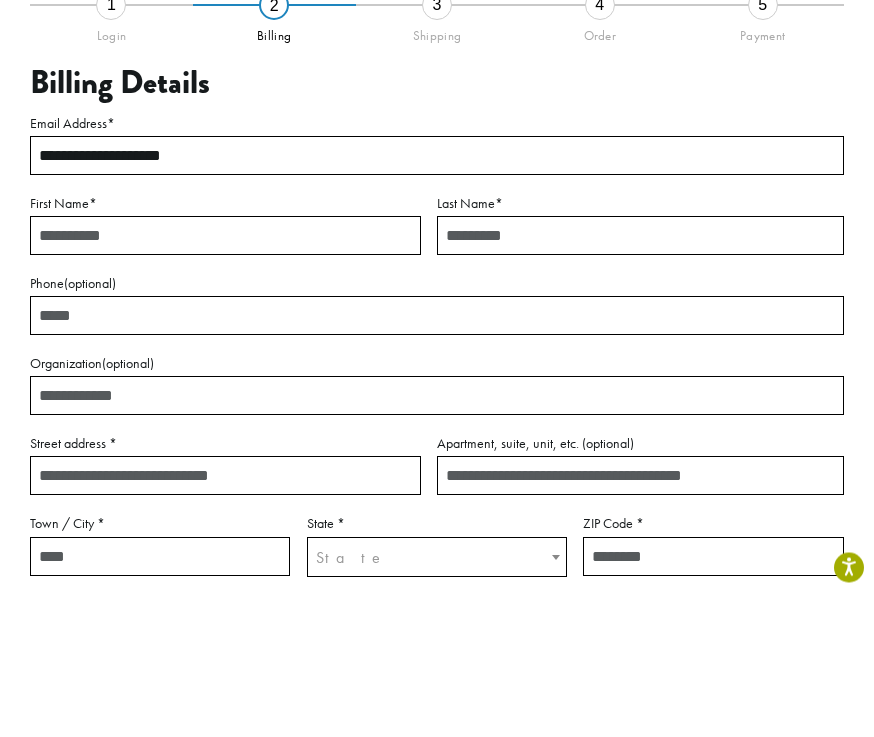 type on "**********" 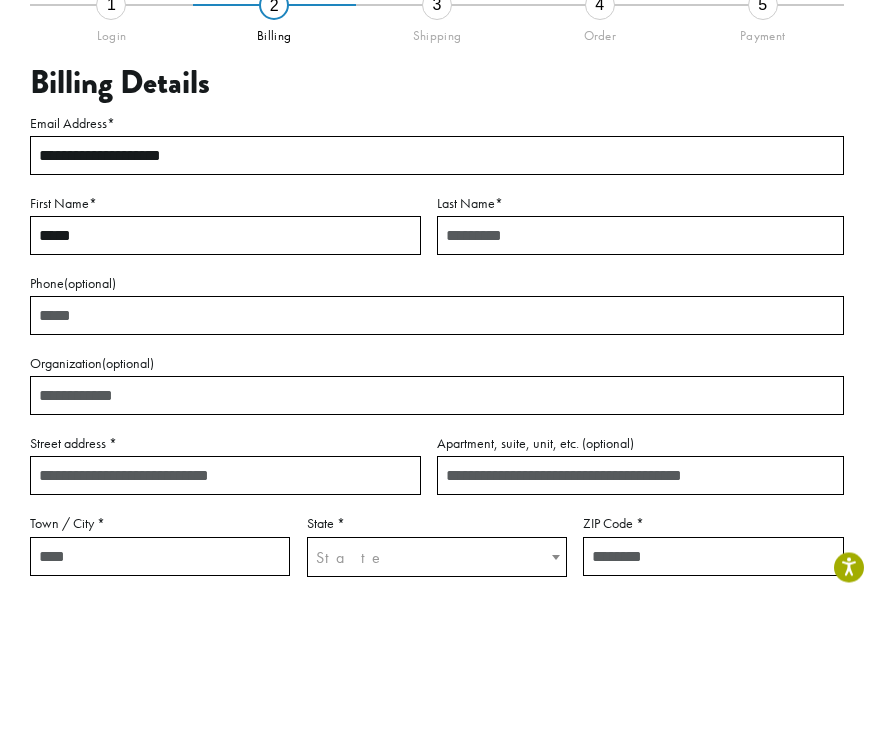 type on "*****" 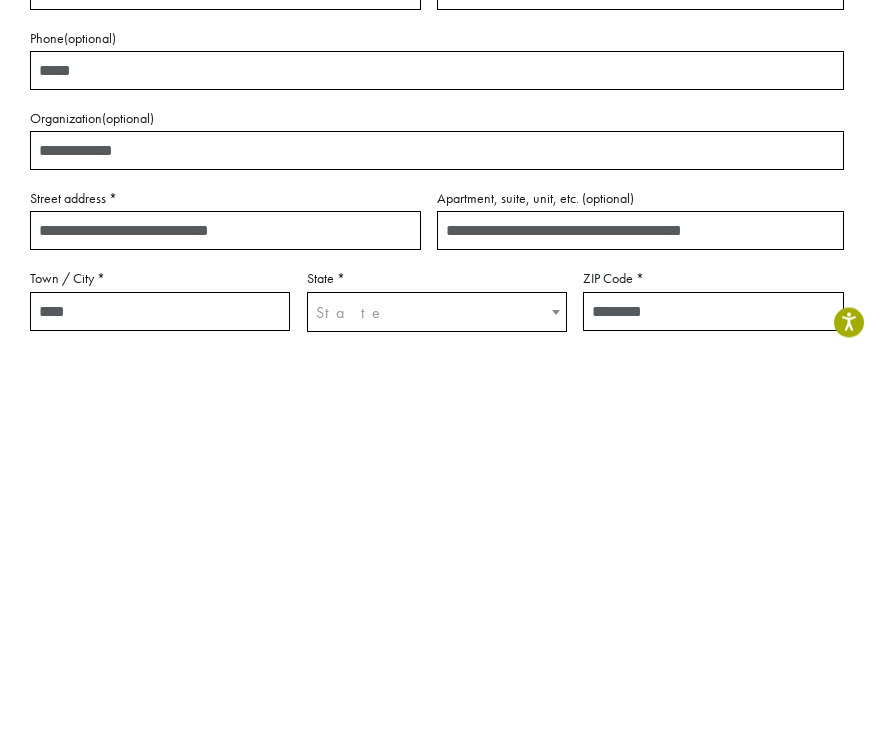 type on "********" 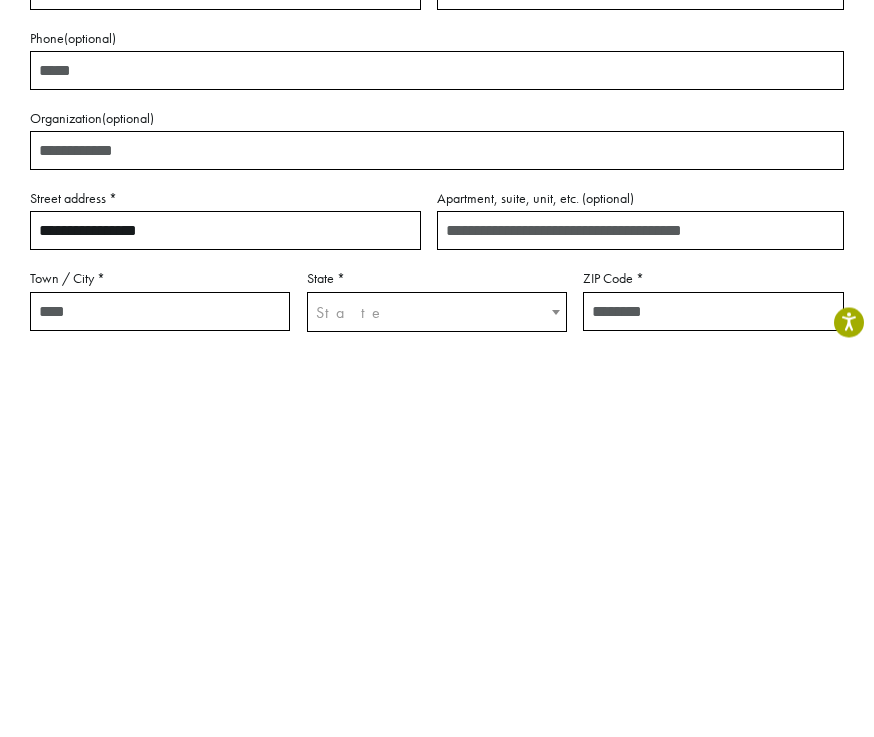 type on "**********" 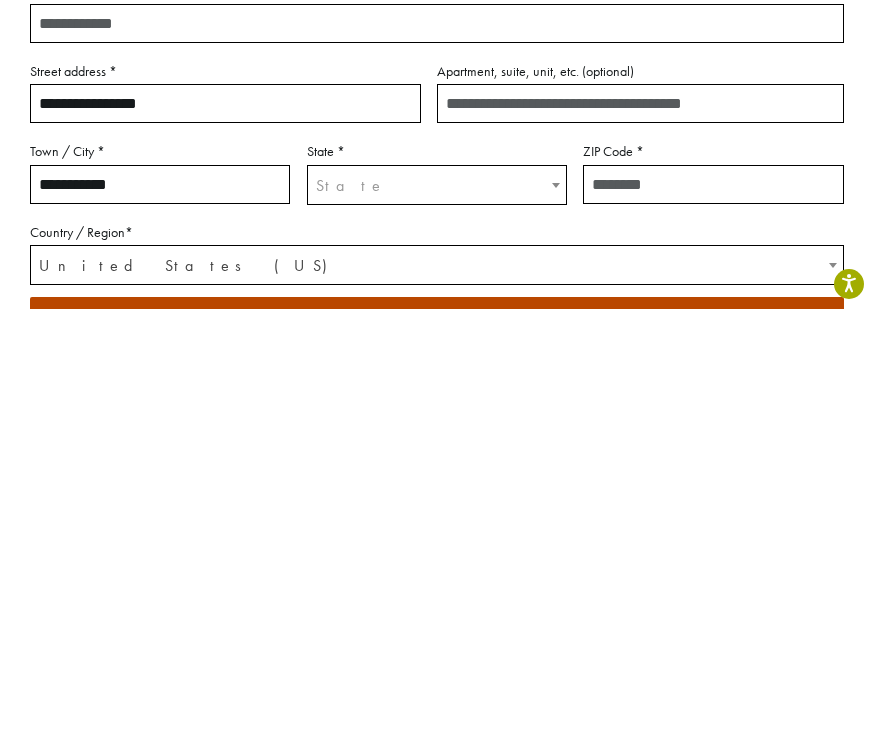 type on "**********" 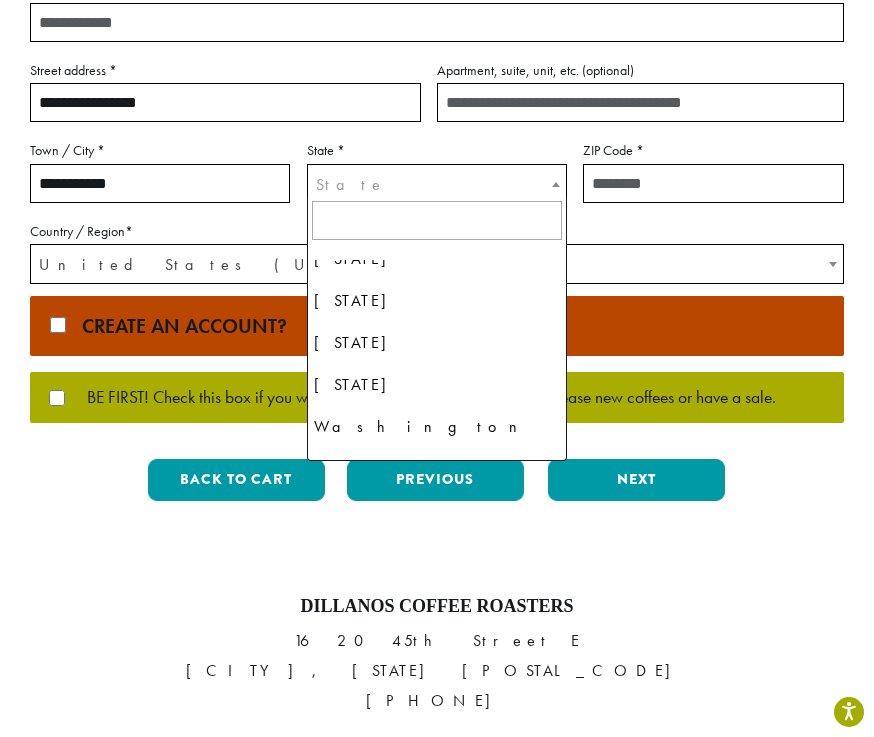 scroll, scrollTop: 1868, scrollLeft: 0, axis: vertical 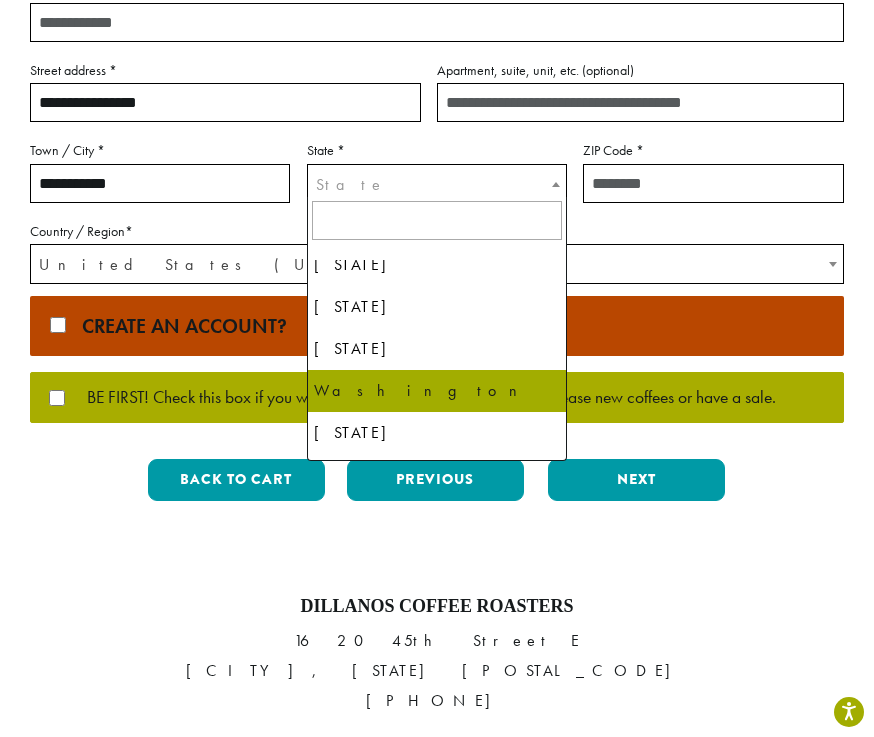 select on "**" 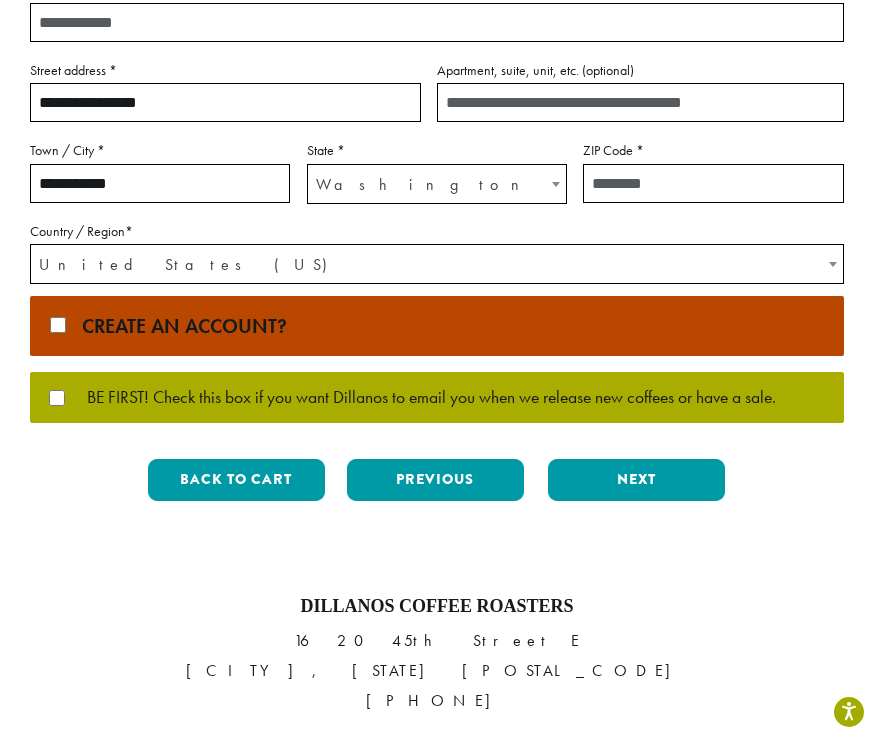 click on "ZIP Code   *" at bounding box center [713, 183] 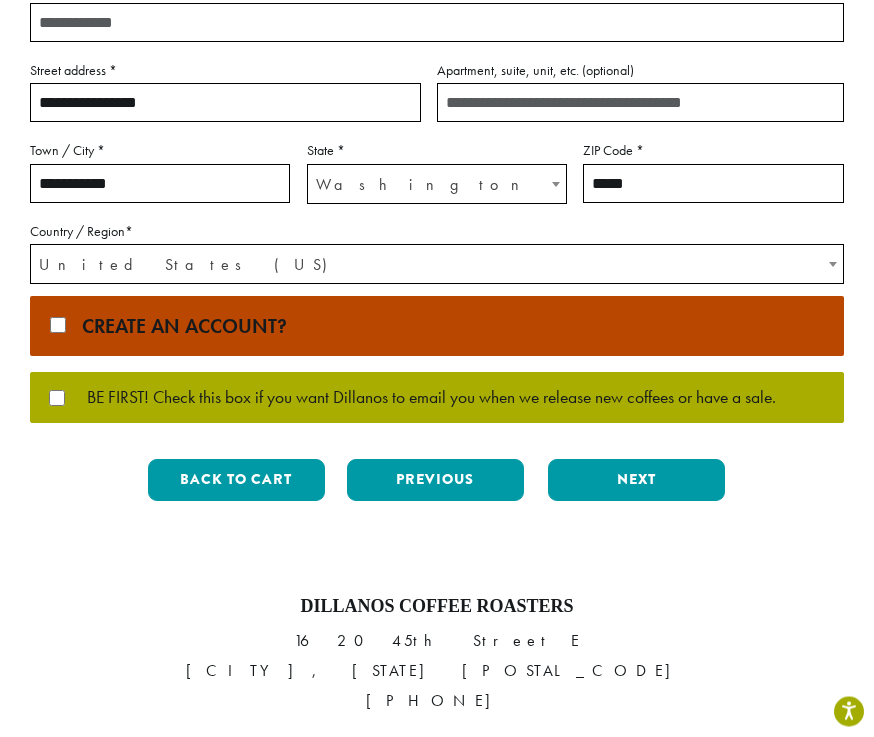 type on "*****" 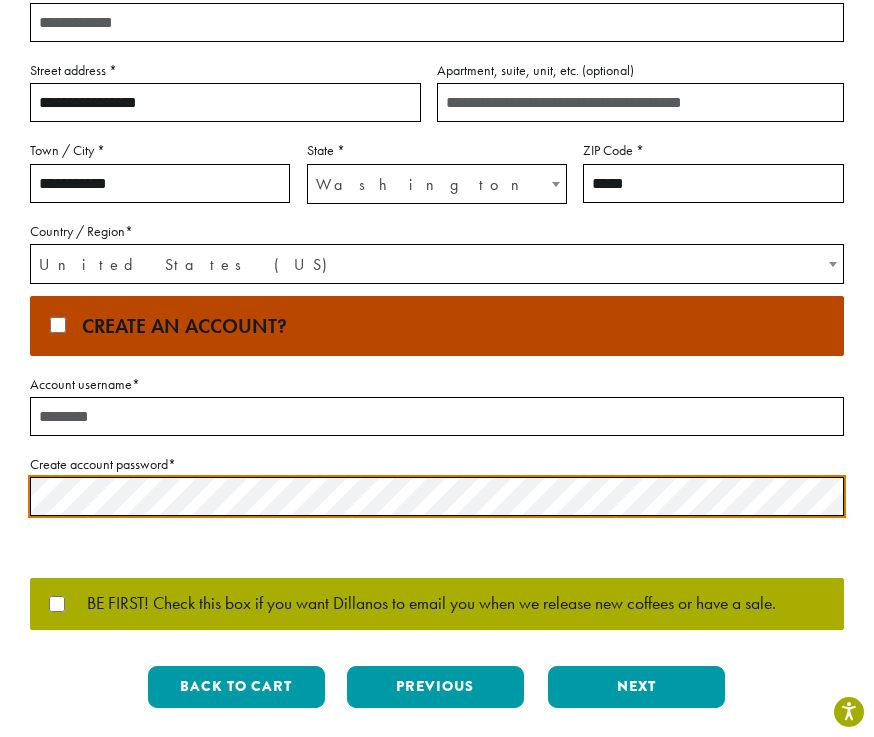 click on "Account username  *" at bounding box center [437, 416] 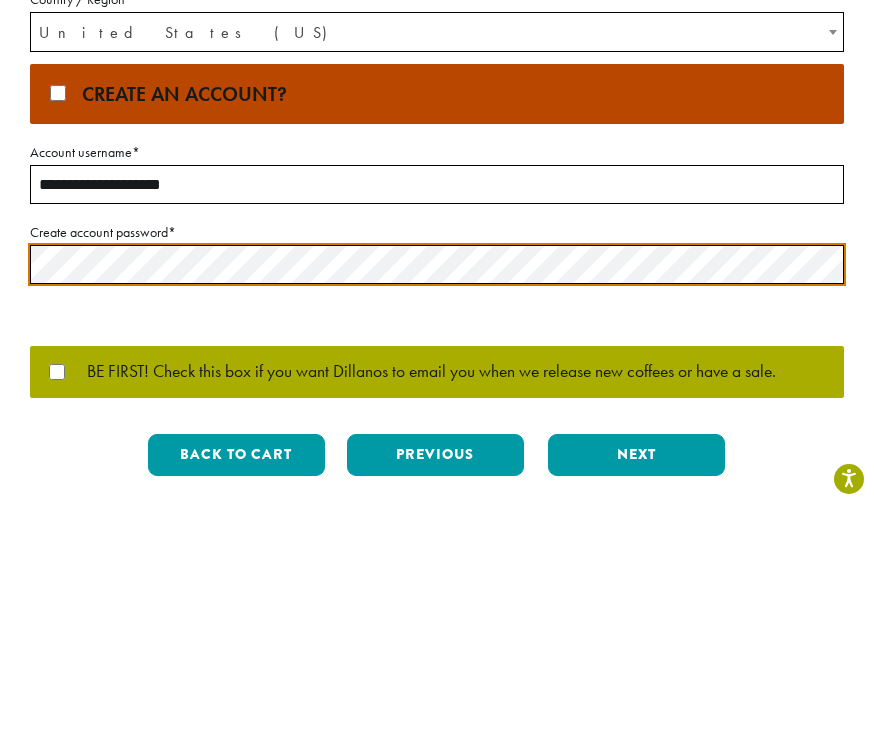 type on "**********" 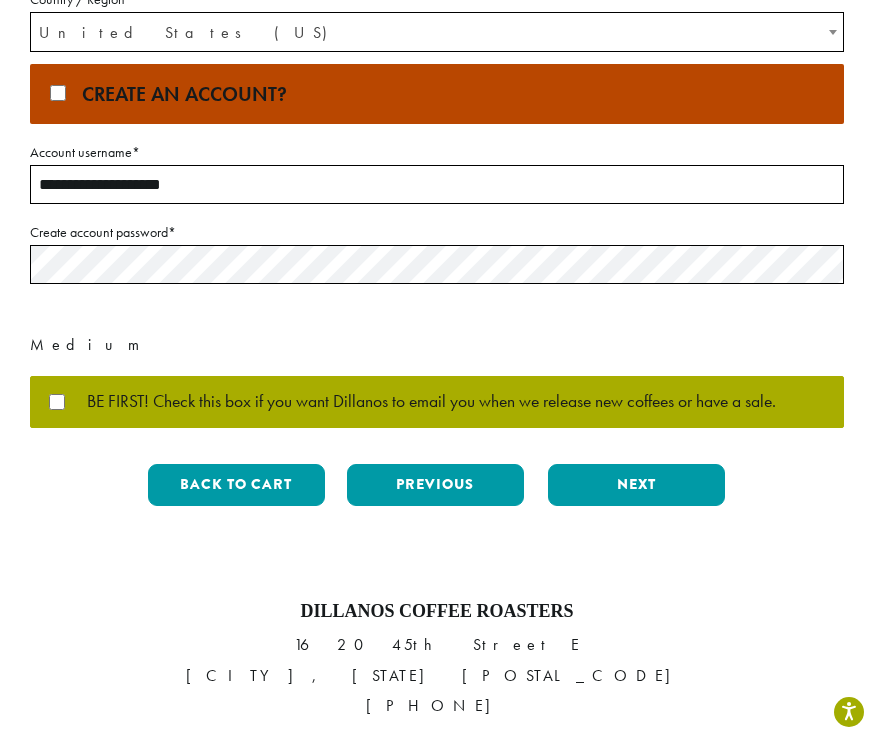 scroll, scrollTop: 787, scrollLeft: 0, axis: vertical 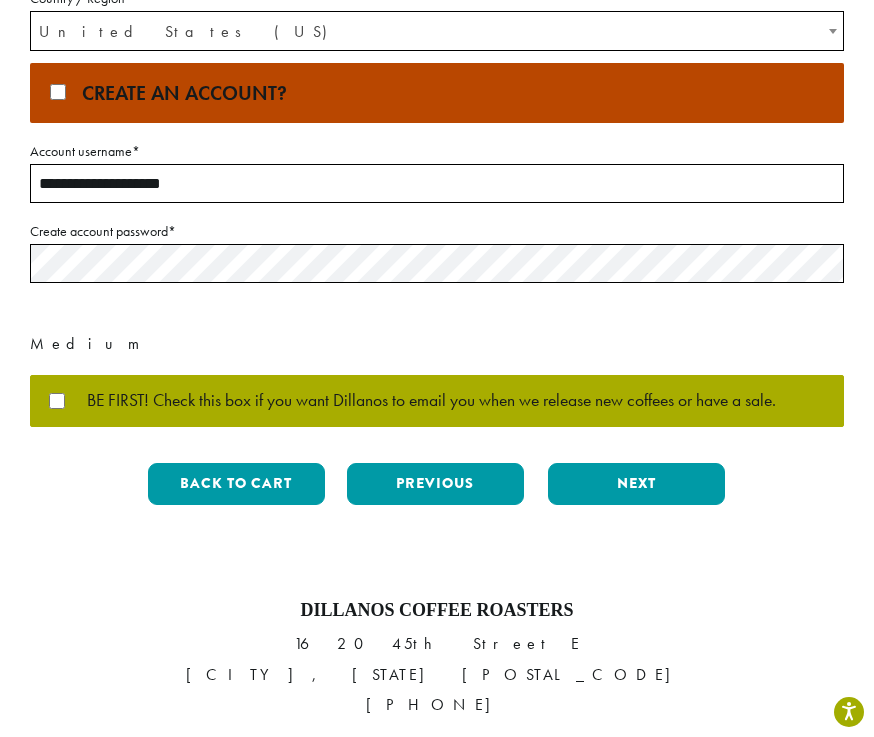 click on "Next" at bounding box center [636, 484] 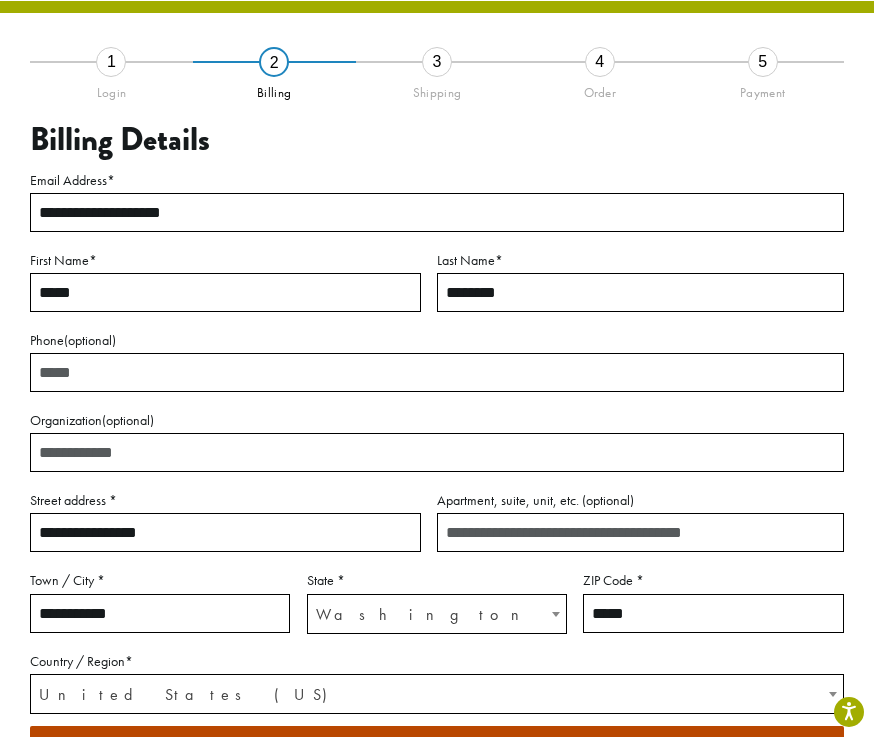scroll, scrollTop: 114, scrollLeft: 0, axis: vertical 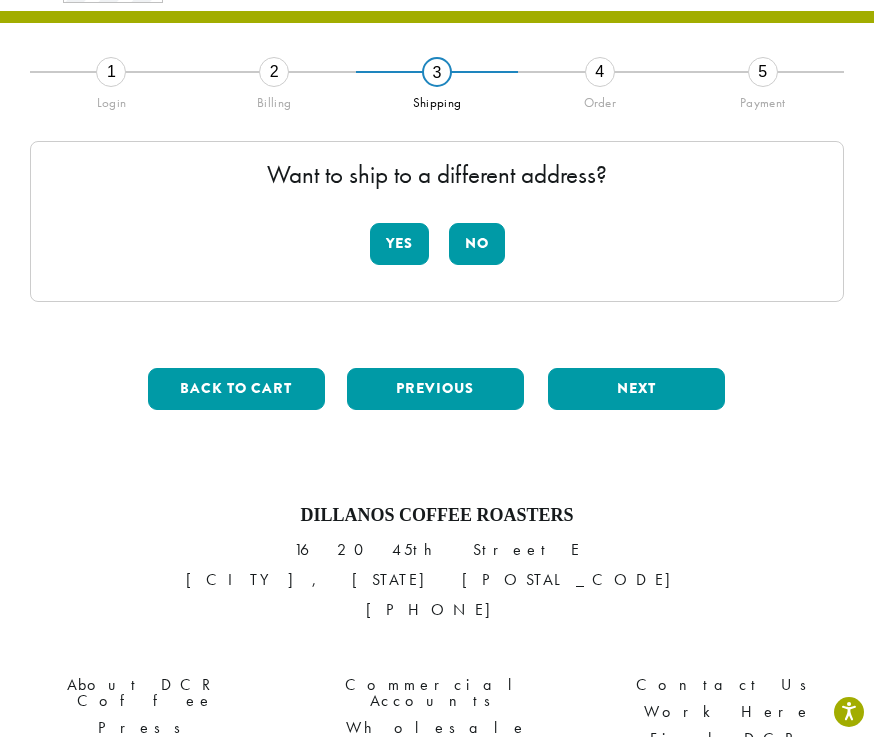 click on "No" at bounding box center [477, 244] 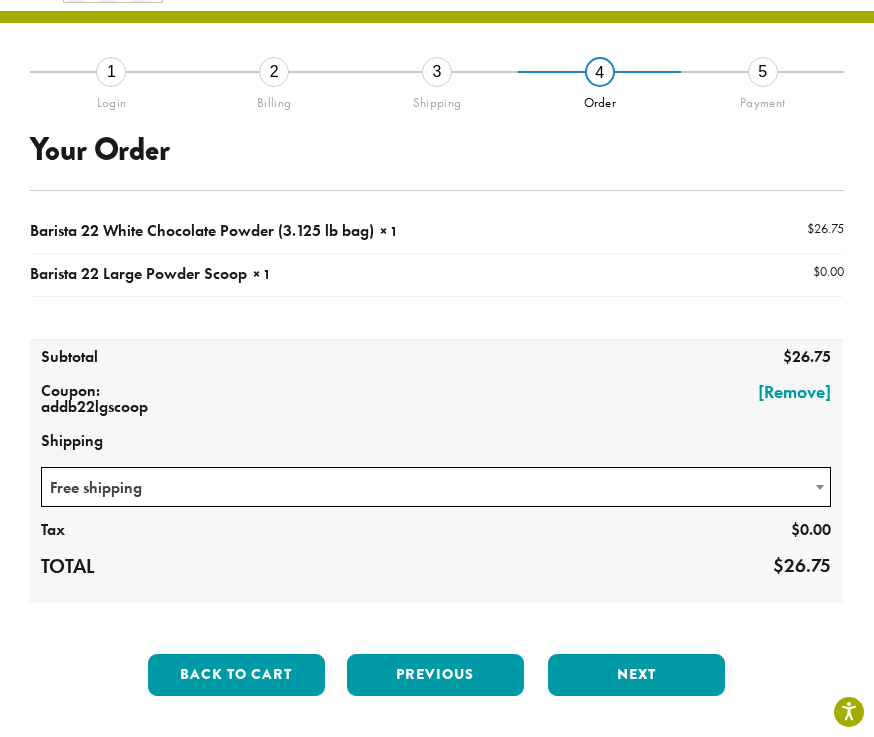 click on "Next" at bounding box center (636, 675) 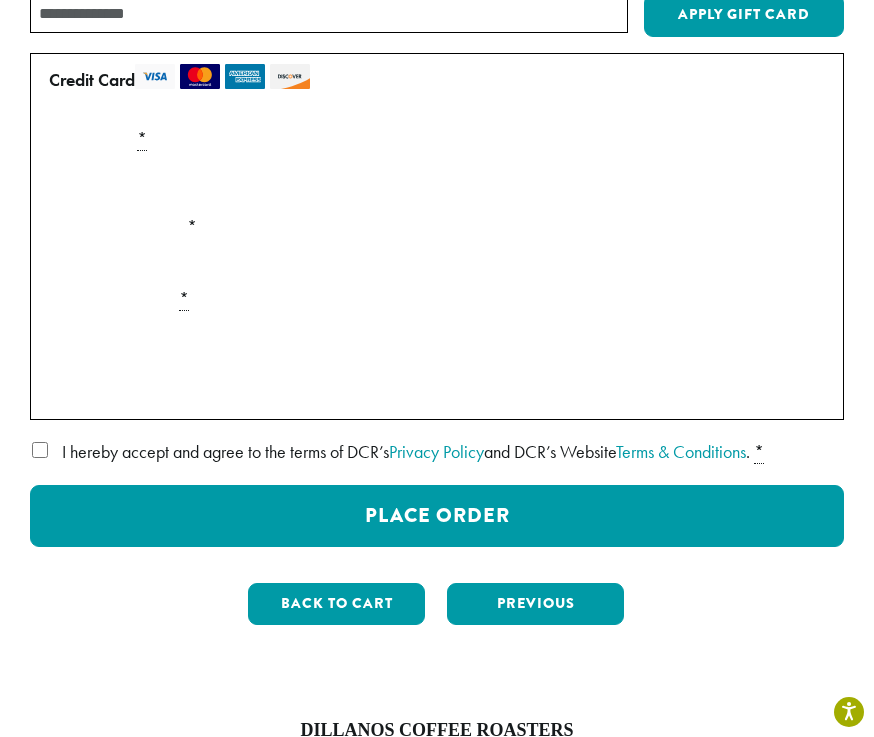 scroll, scrollTop: 114, scrollLeft: 0, axis: vertical 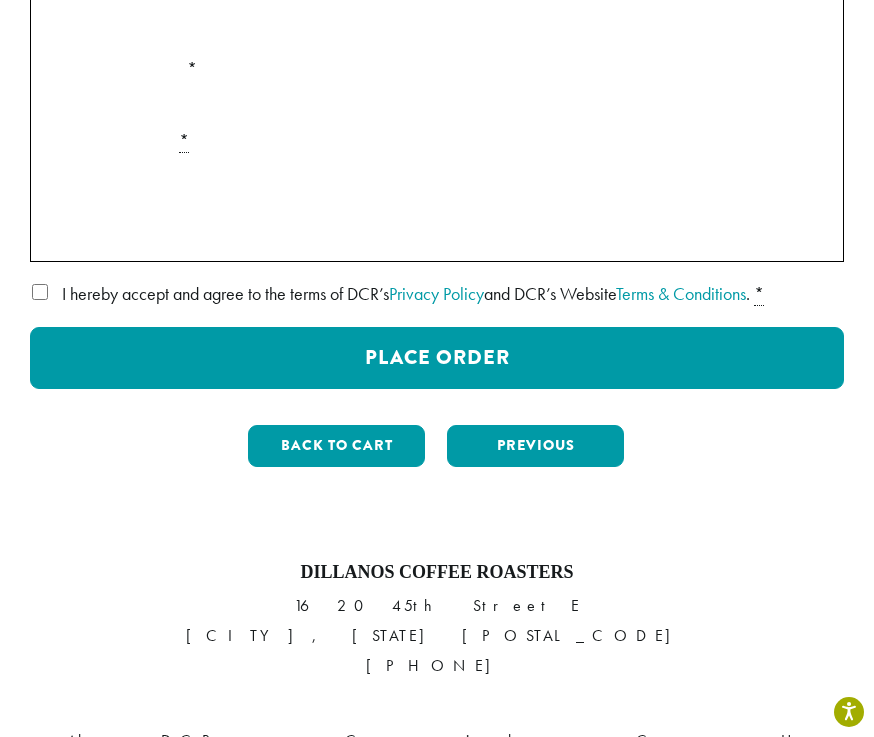 click on "Credit Card
Pay securely using your credit card. Payment Info
Card Number  *
Expiration (MM/YY)  *
Card Security Code  *
Securely Save to Account" at bounding box center [437, 78] 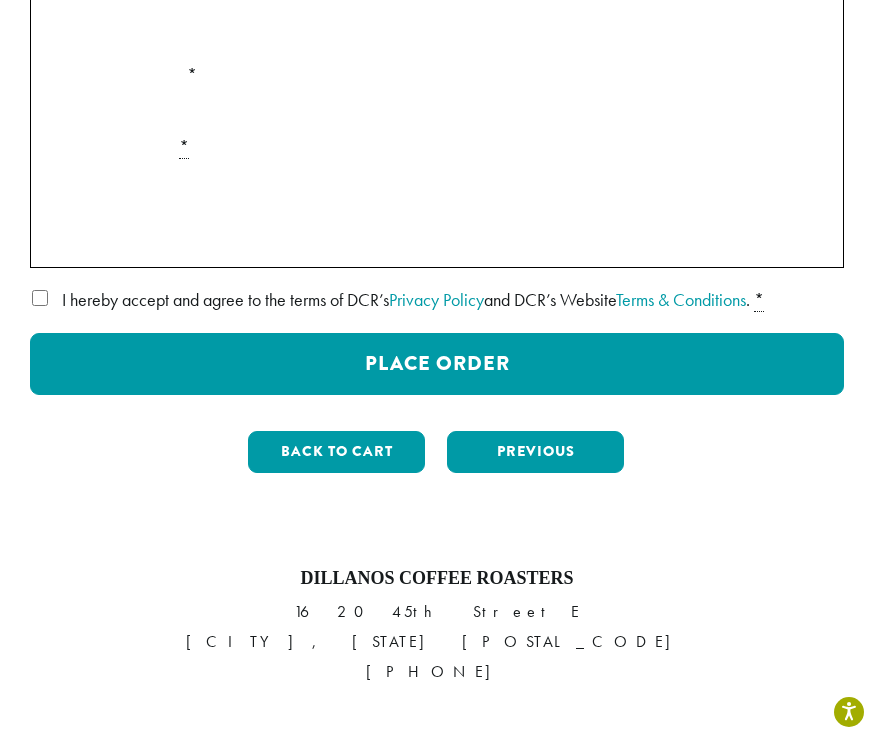 click on "I hereby accept and agree to the terms of DCR’s  Privacy Policy  and DCR’s Website  Terms & Conditions .   *" at bounding box center (437, 300) 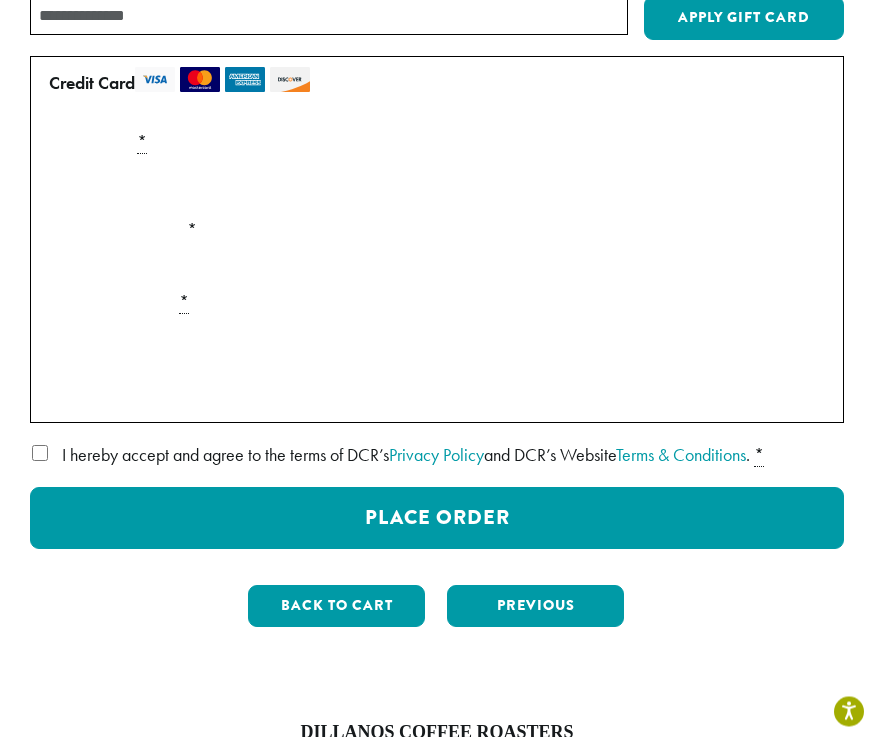 scroll, scrollTop: 404, scrollLeft: 0, axis: vertical 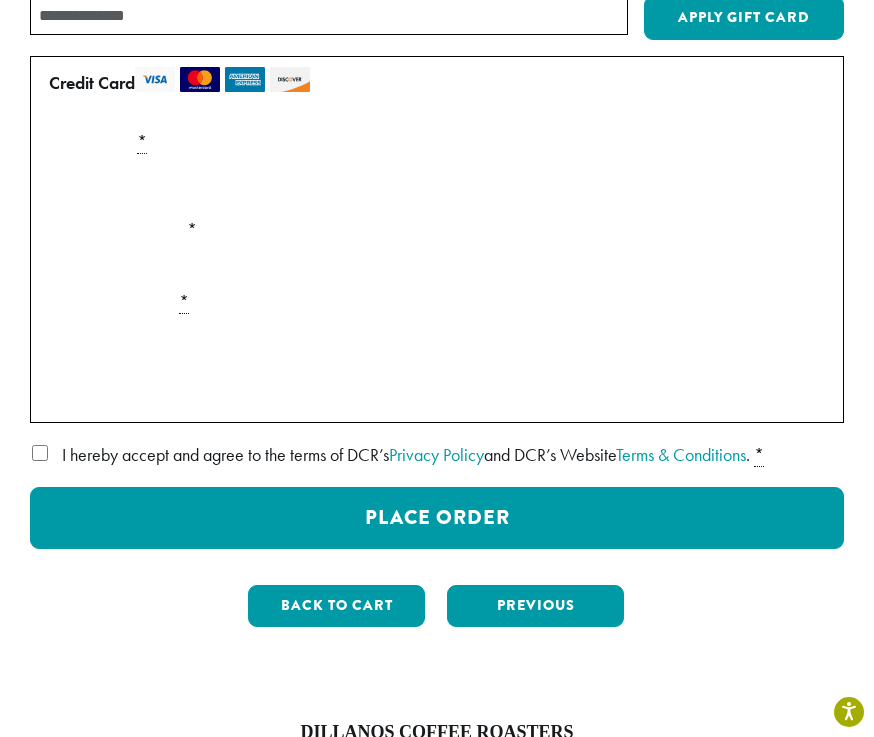 click on "Place Order" at bounding box center [437, 518] 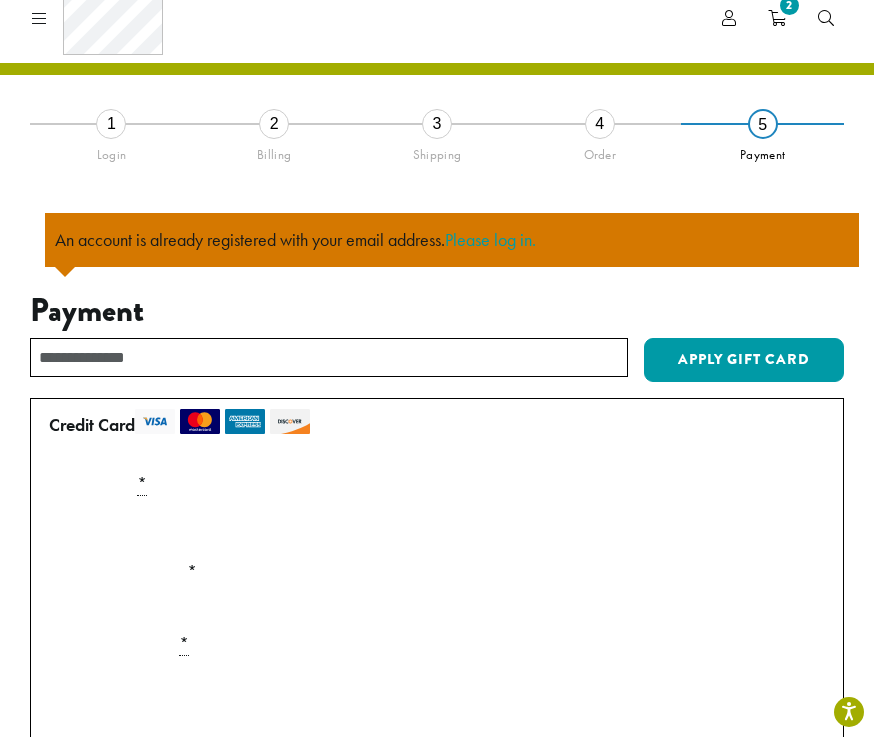 scroll, scrollTop: 61, scrollLeft: 0, axis: vertical 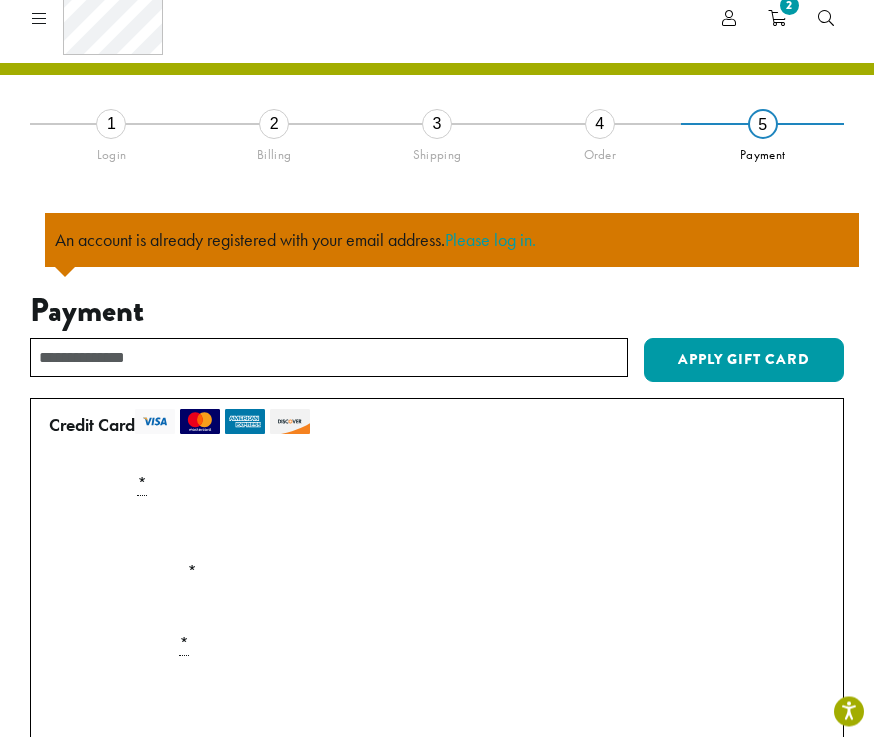 click on "Please log in." at bounding box center (490, 240) 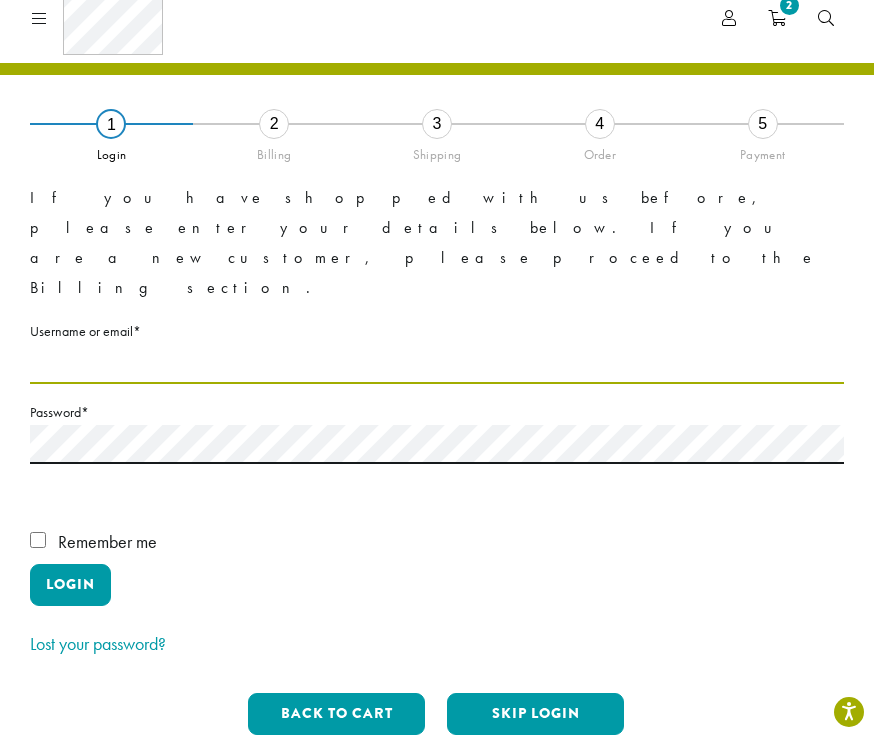 click on "Username or email  * Required" at bounding box center (437, 364) 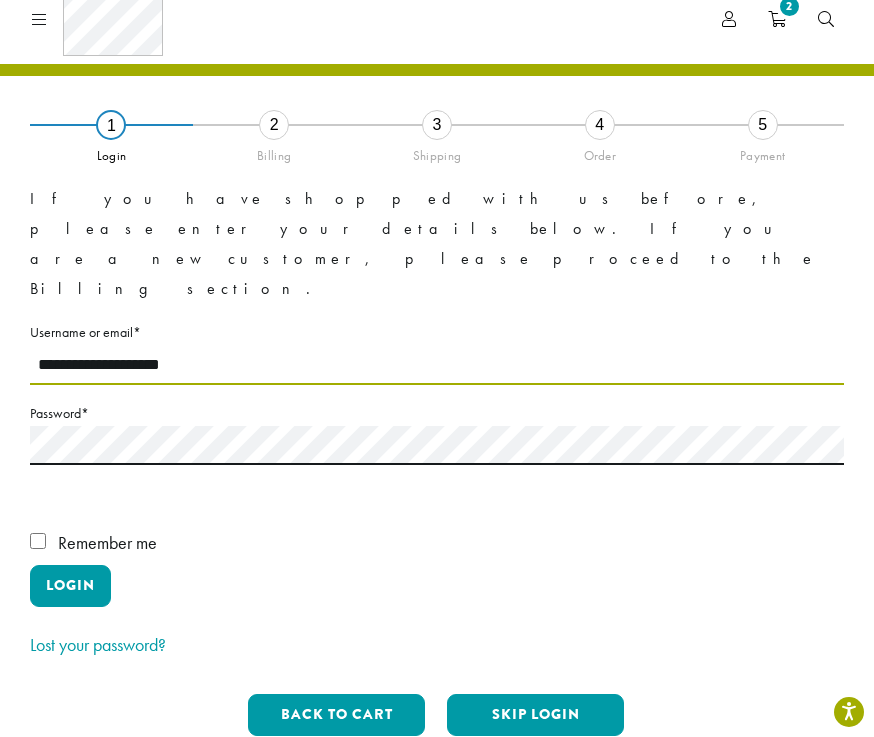 type on "**********" 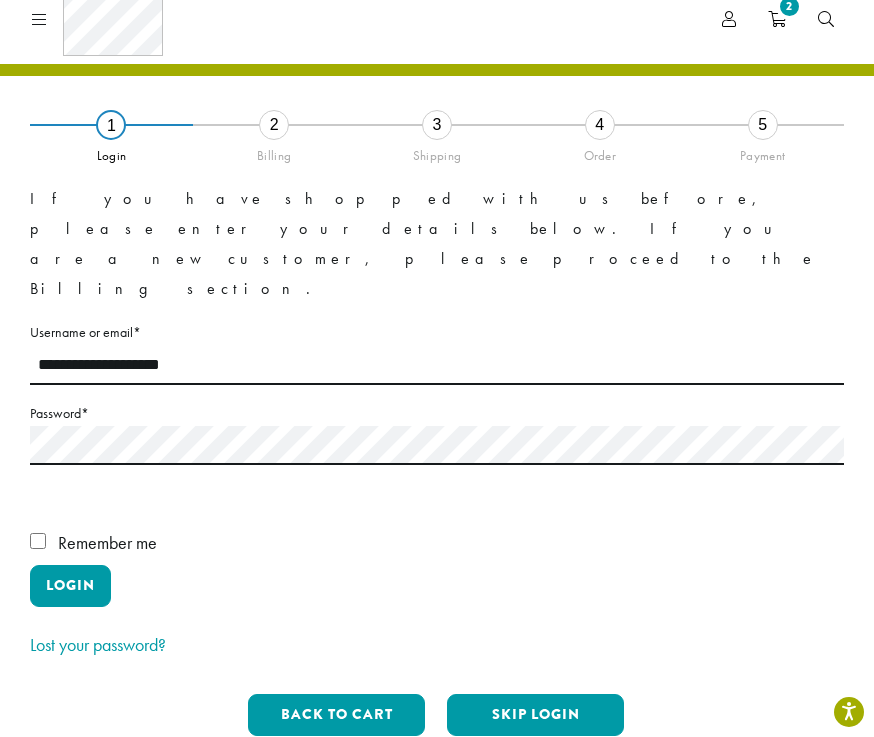 click on "Password  * Required" at bounding box center (437, 413) 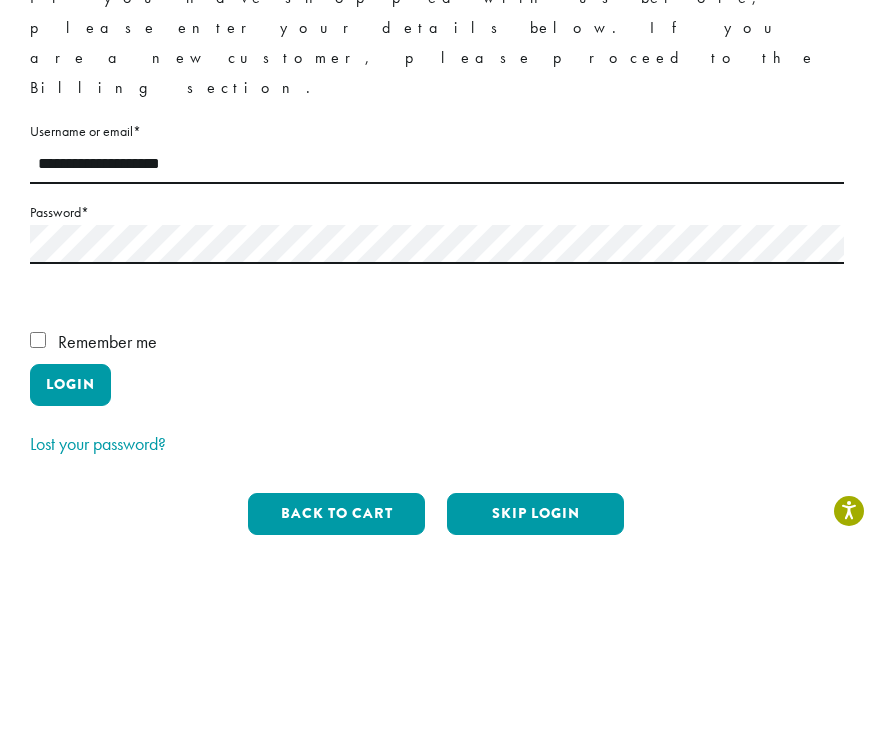 scroll, scrollTop: 263, scrollLeft: 0, axis: vertical 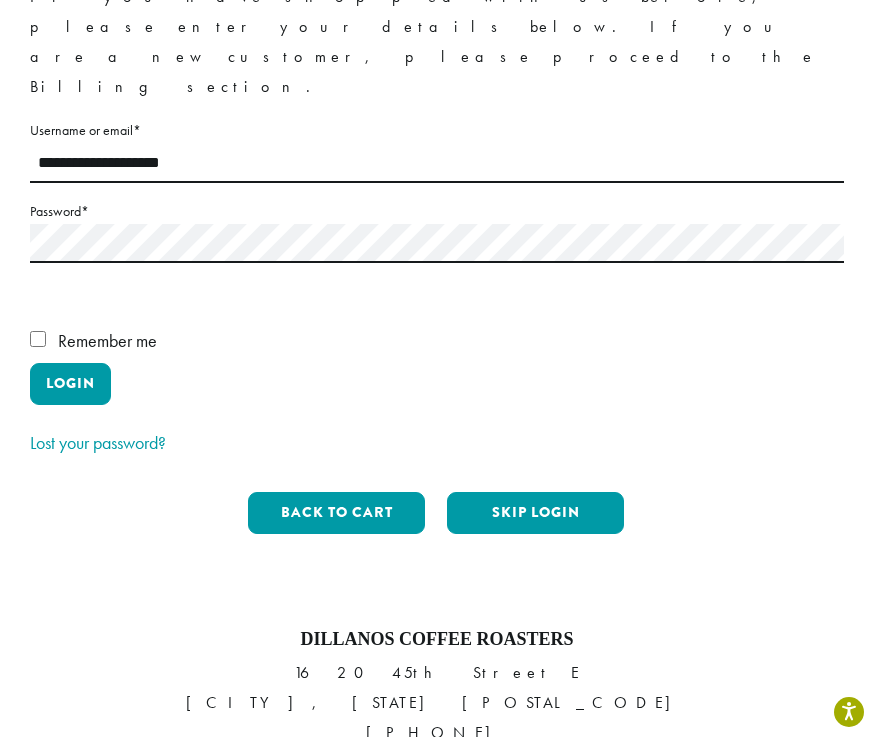 click on "Login" at bounding box center (70, 384) 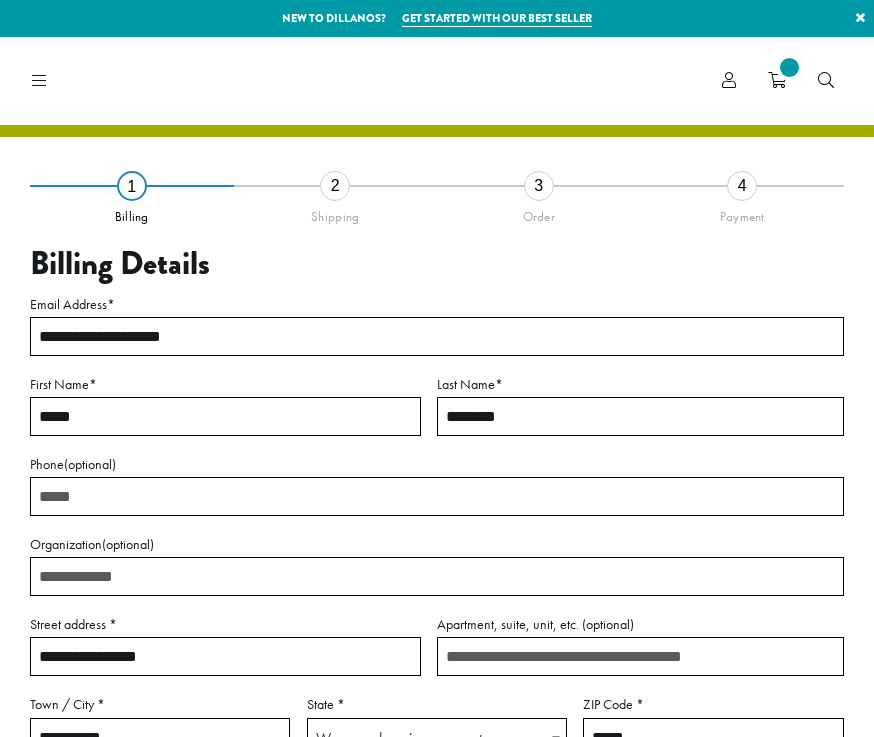 select on "**" 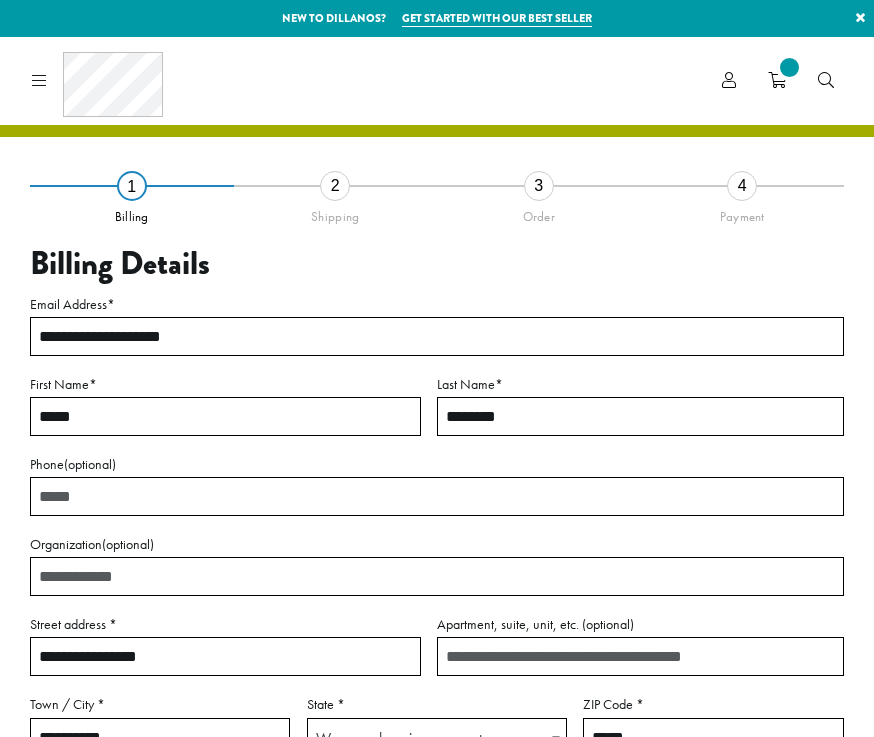 scroll, scrollTop: 0, scrollLeft: 0, axis: both 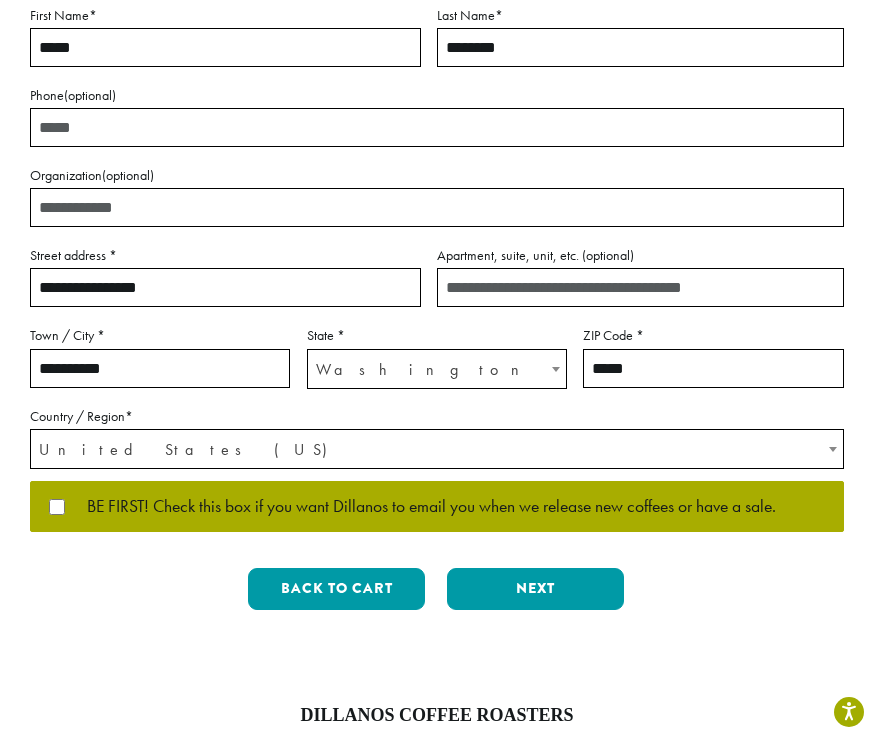 click on "BE FIRST! Check this box if you want Dillanos to email you when we release new coffees or have a sale." at bounding box center [437, 507] 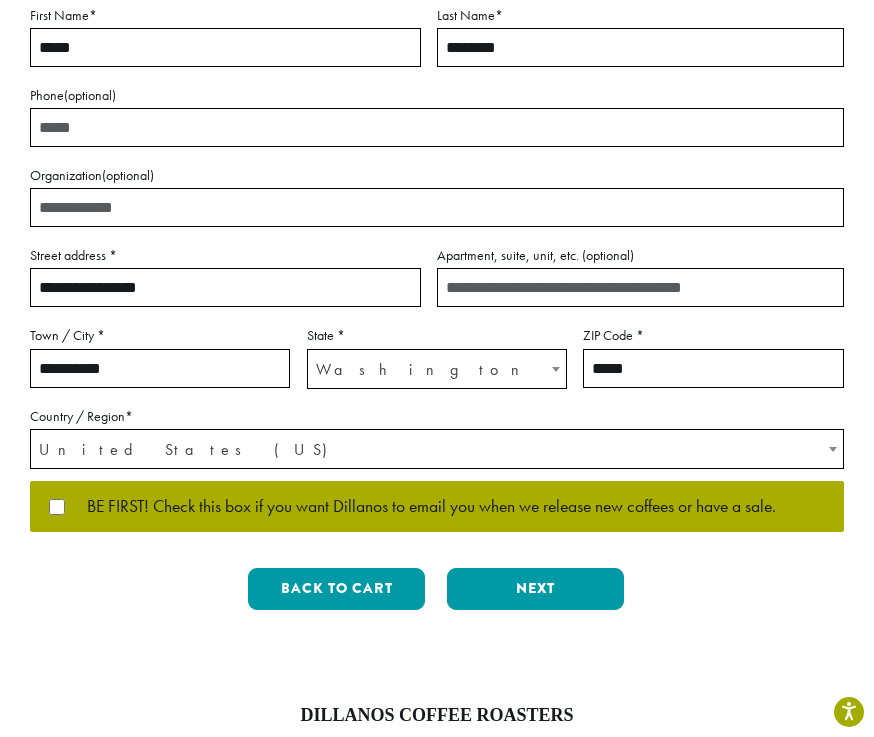 click on "Next" at bounding box center [535, 589] 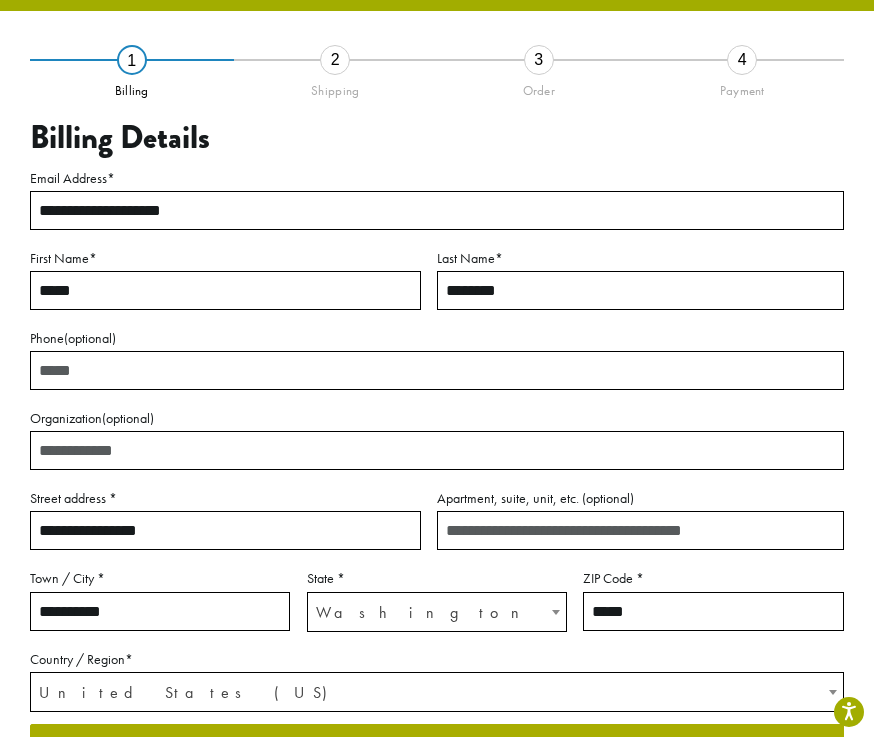 scroll, scrollTop: 114, scrollLeft: 0, axis: vertical 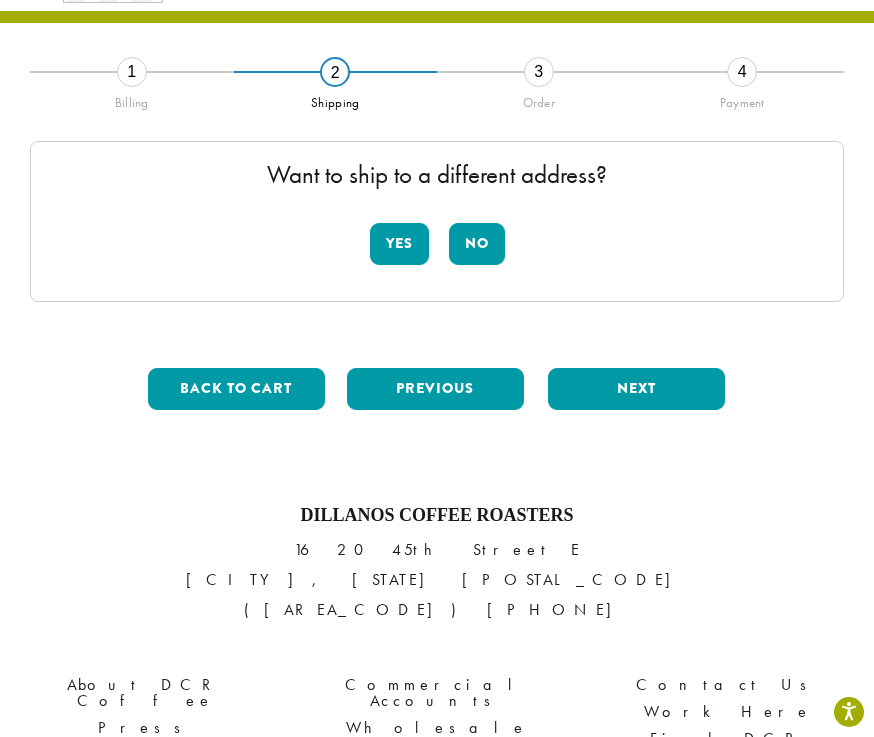 click on "No" at bounding box center (477, 244) 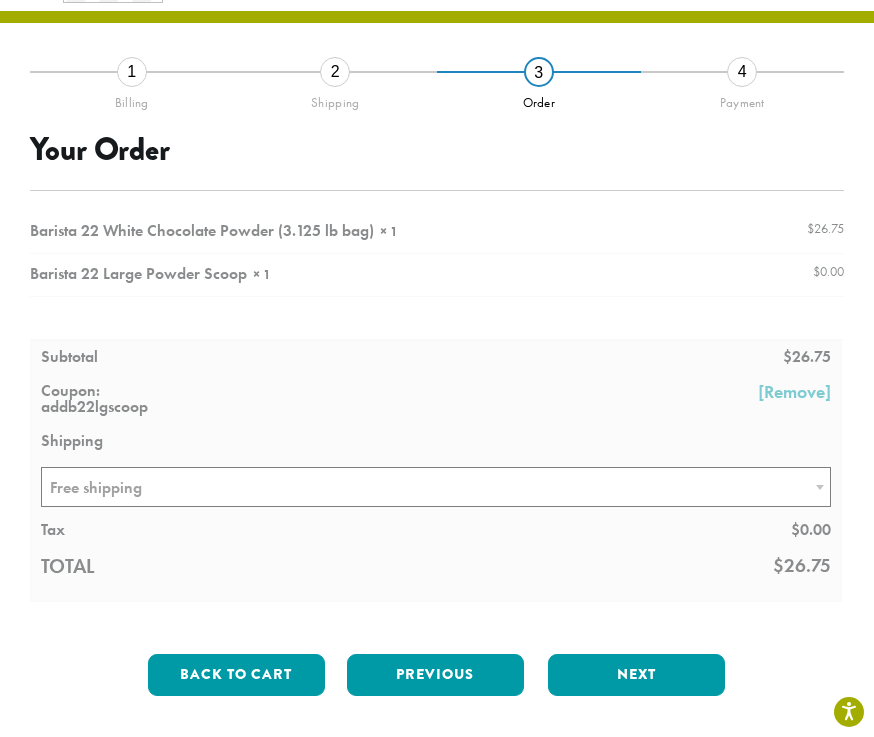 click on "Next" at bounding box center [636, 675] 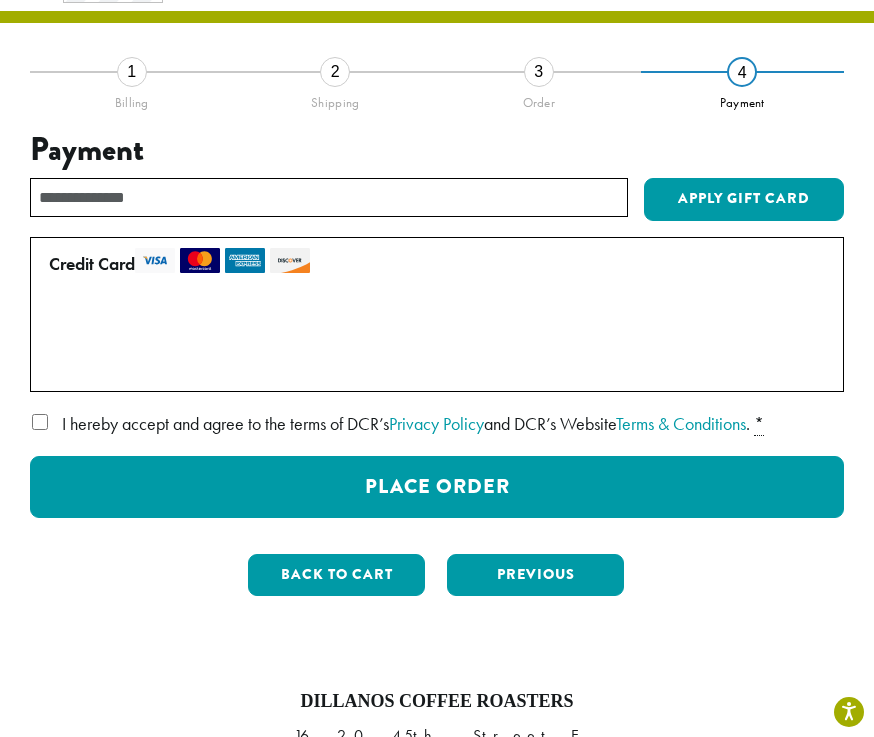 click on "Use a new card" at bounding box center (433, 364) 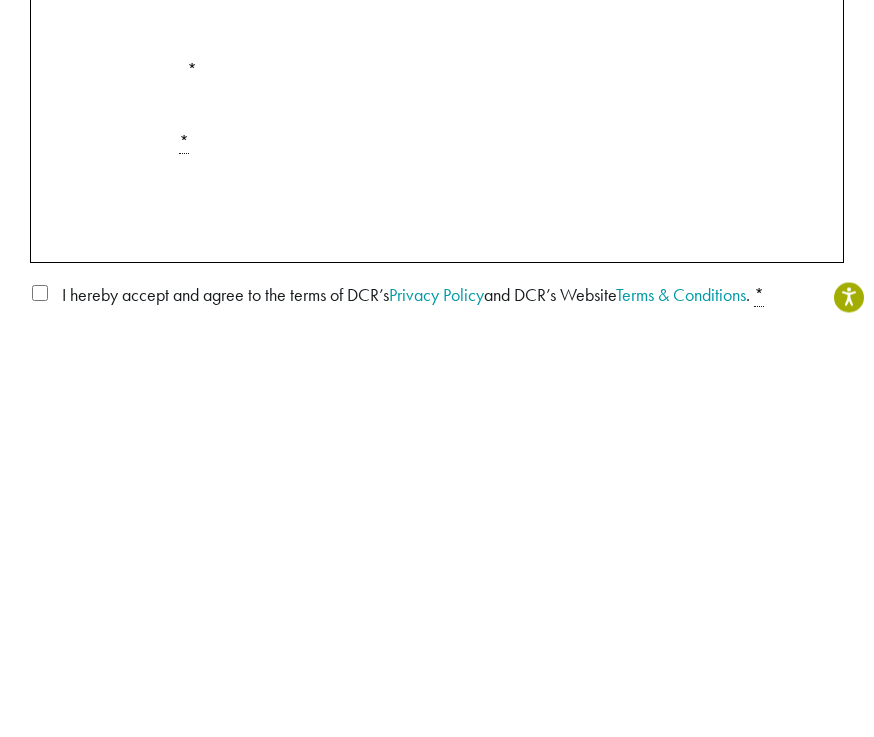 scroll, scrollTop: 529, scrollLeft: 0, axis: vertical 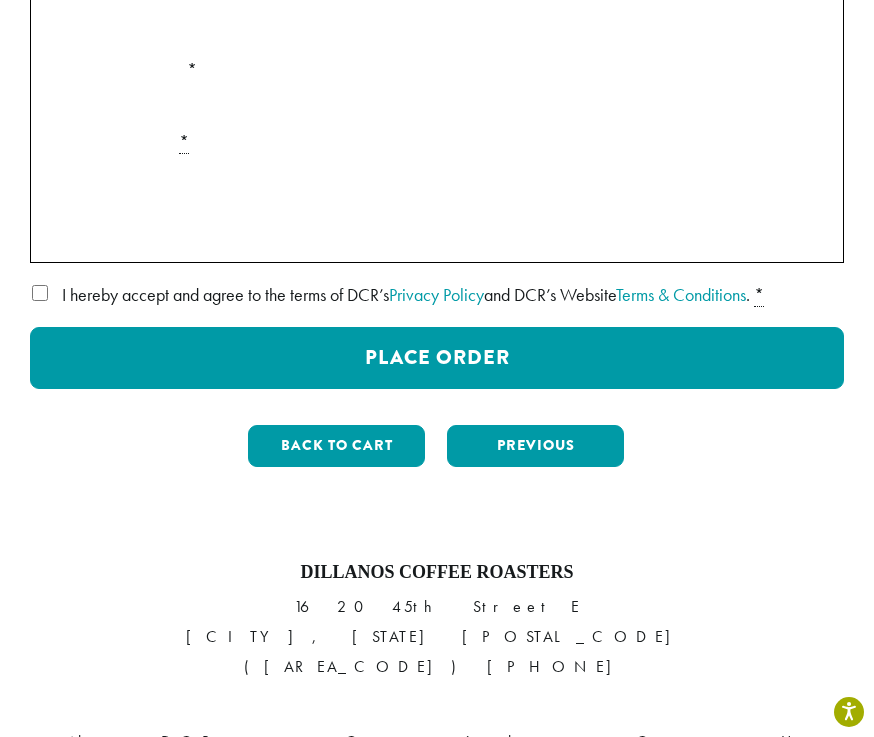 click on "Place Order" at bounding box center (437, 358) 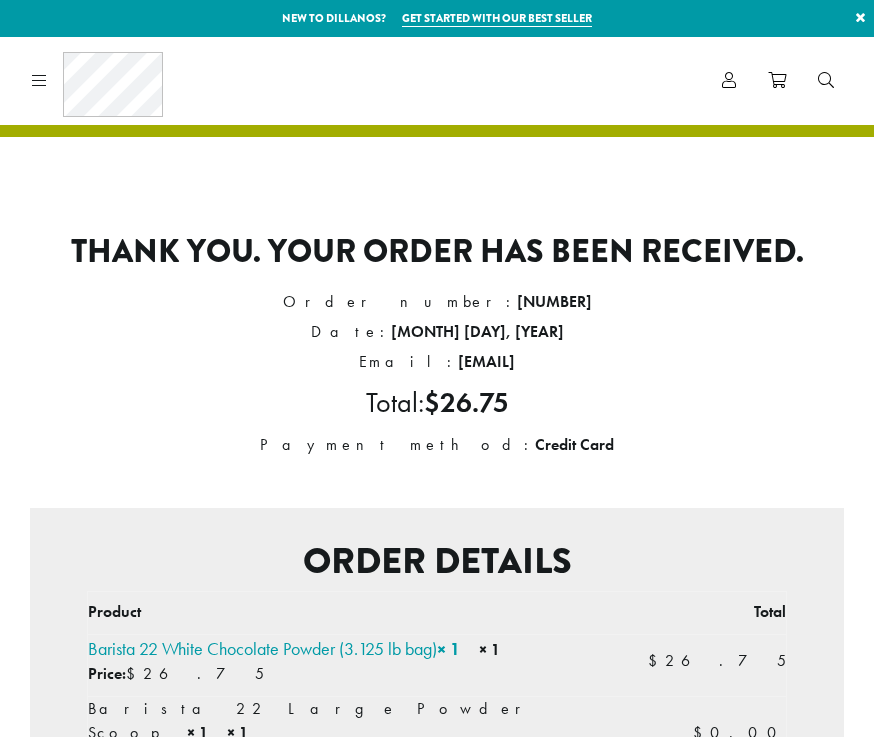 scroll, scrollTop: 0, scrollLeft: 0, axis: both 